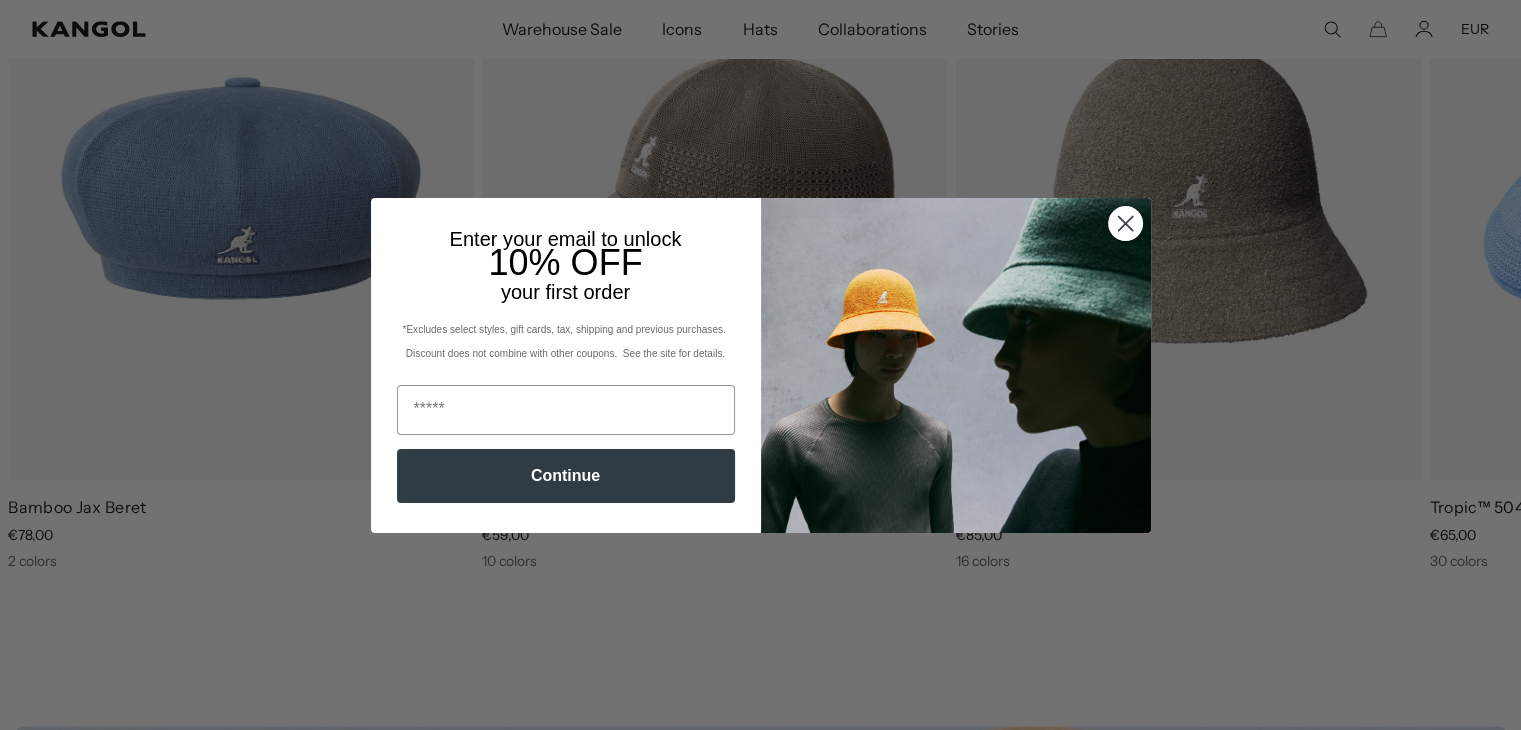 scroll, scrollTop: 1100, scrollLeft: 0, axis: vertical 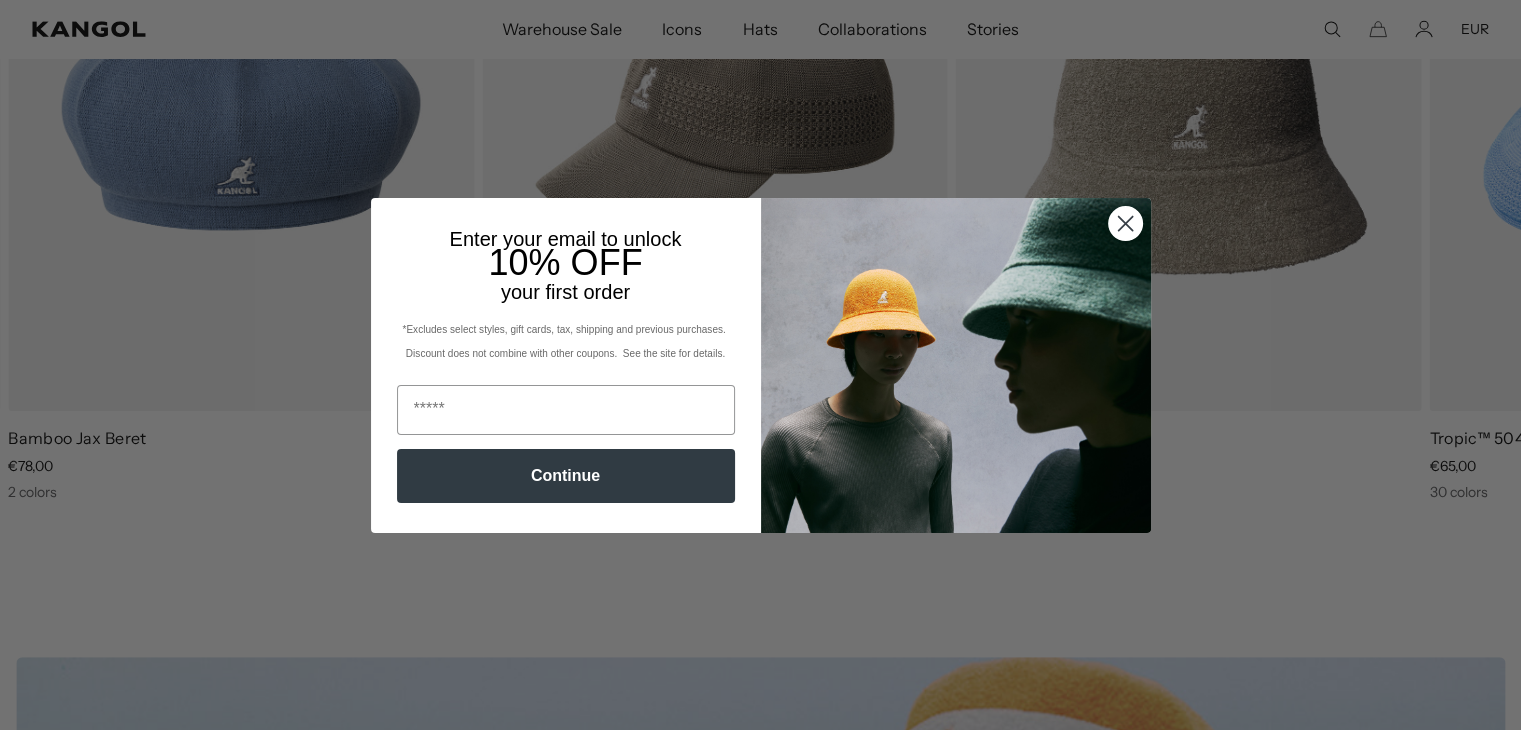 click at bounding box center (1124, 222) 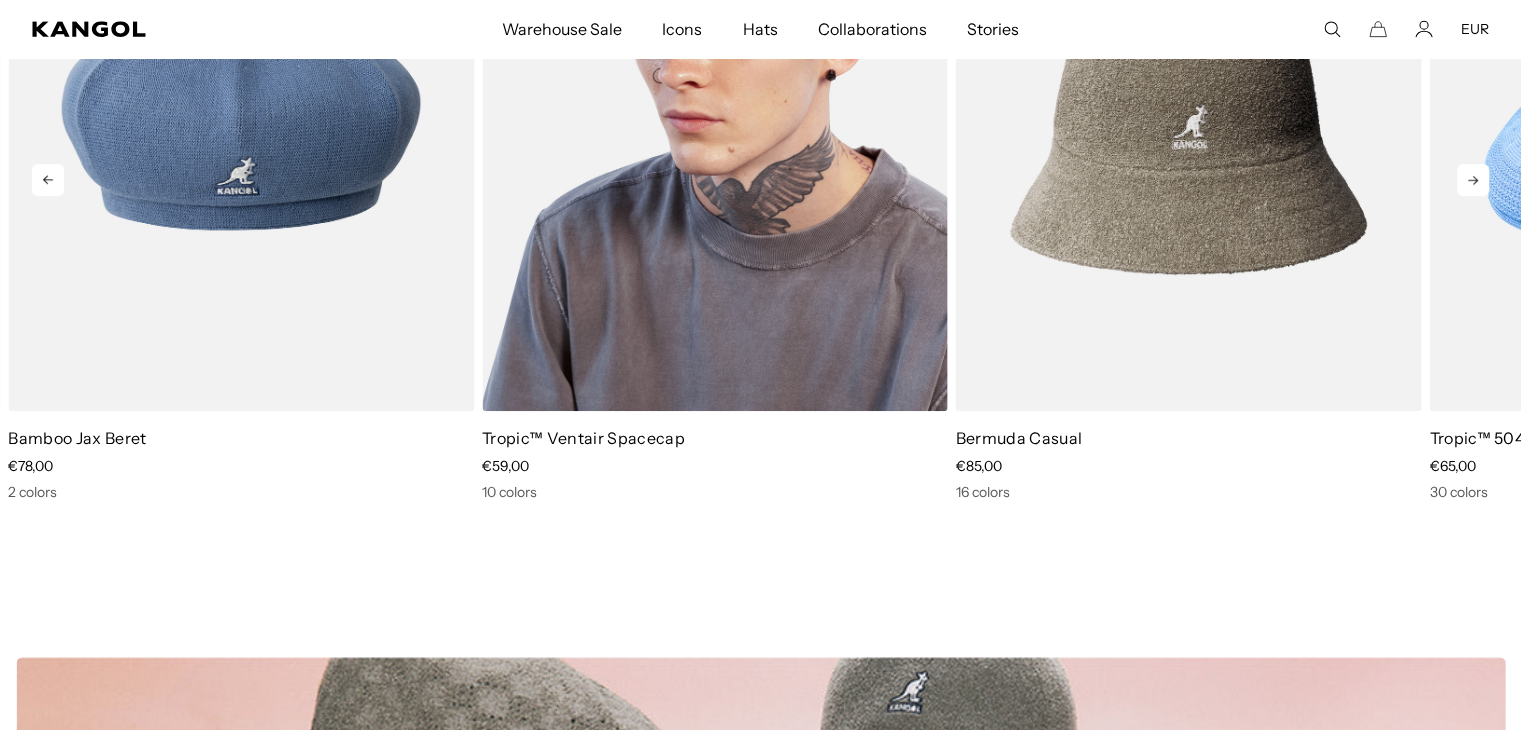 scroll, scrollTop: 0, scrollLeft: 0, axis: both 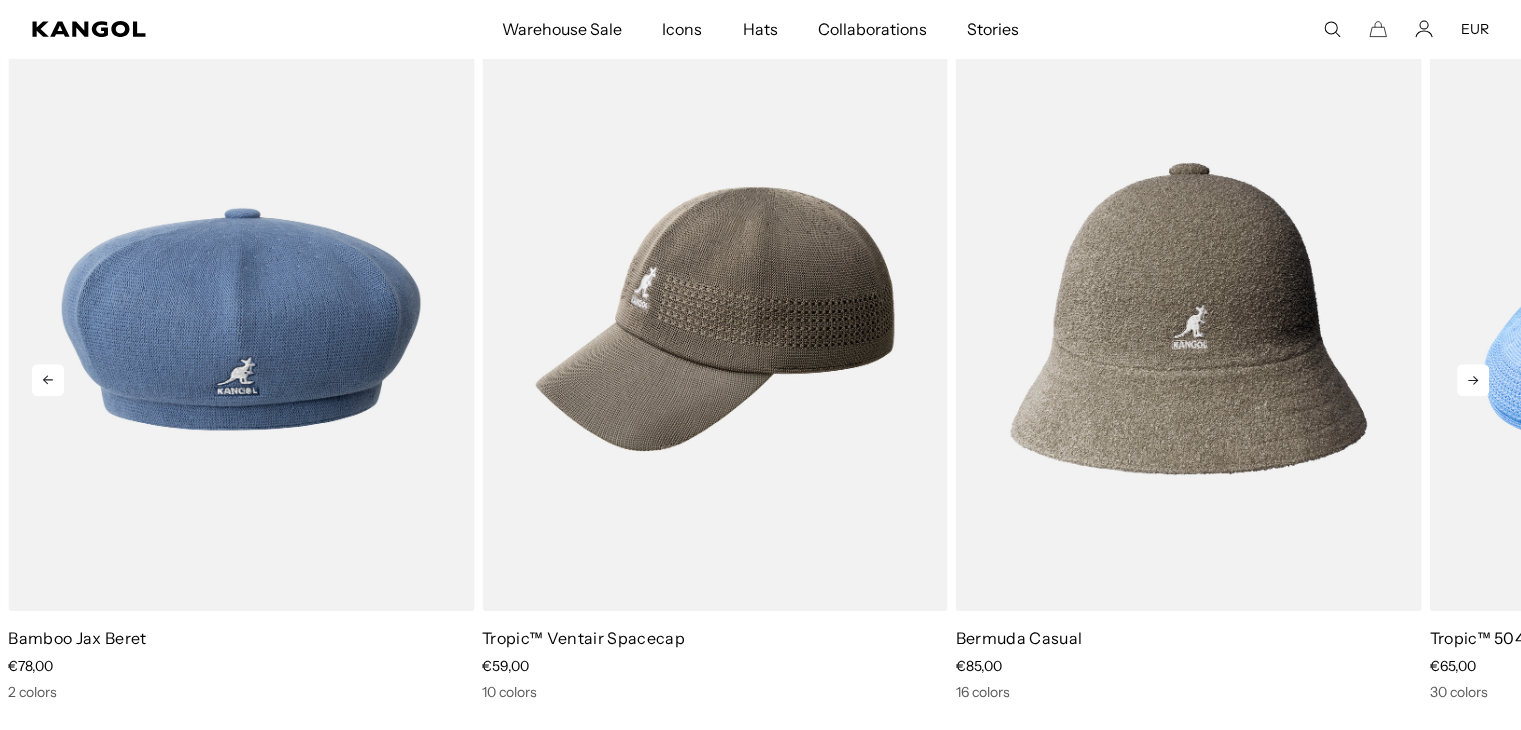 click at bounding box center (1473, 380) 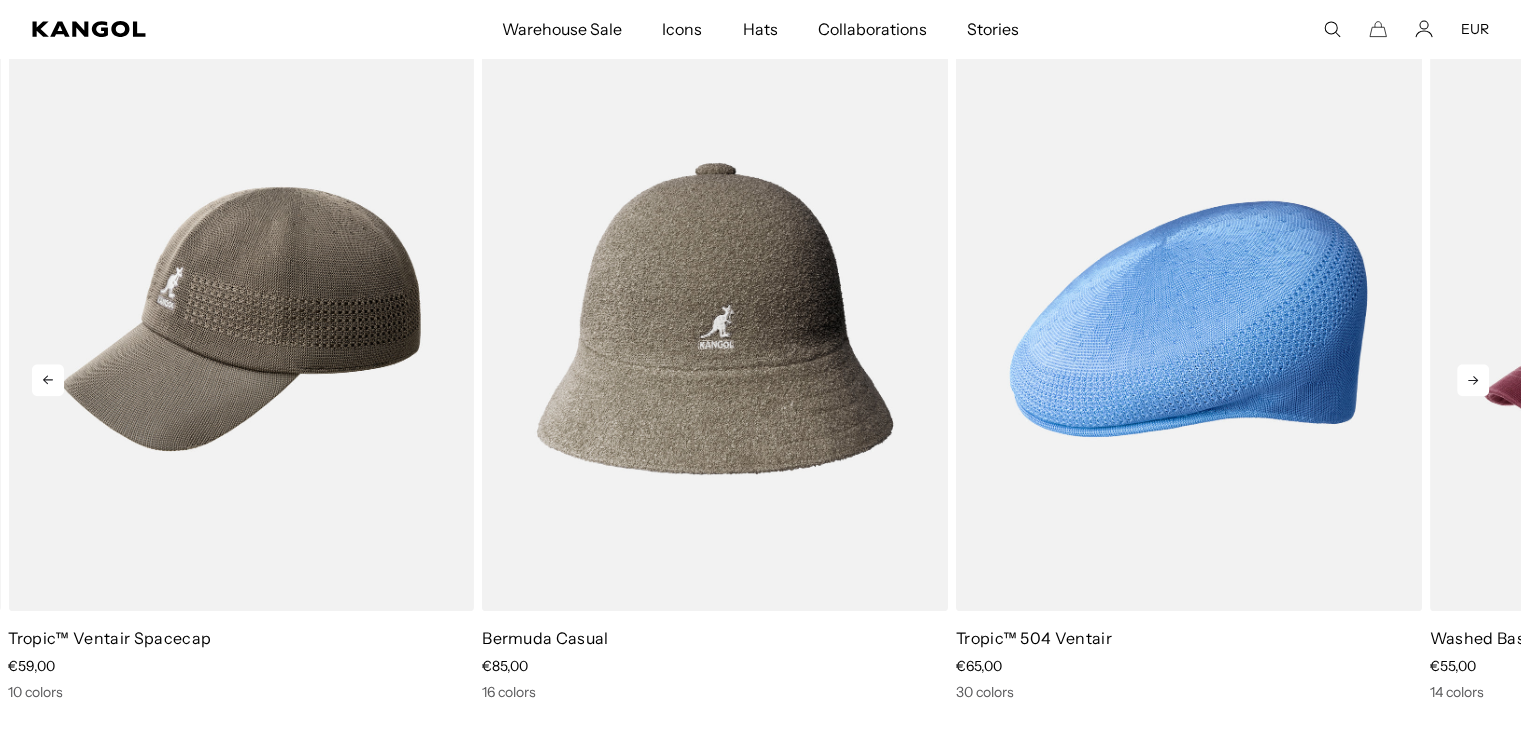 click at bounding box center [1473, 380] 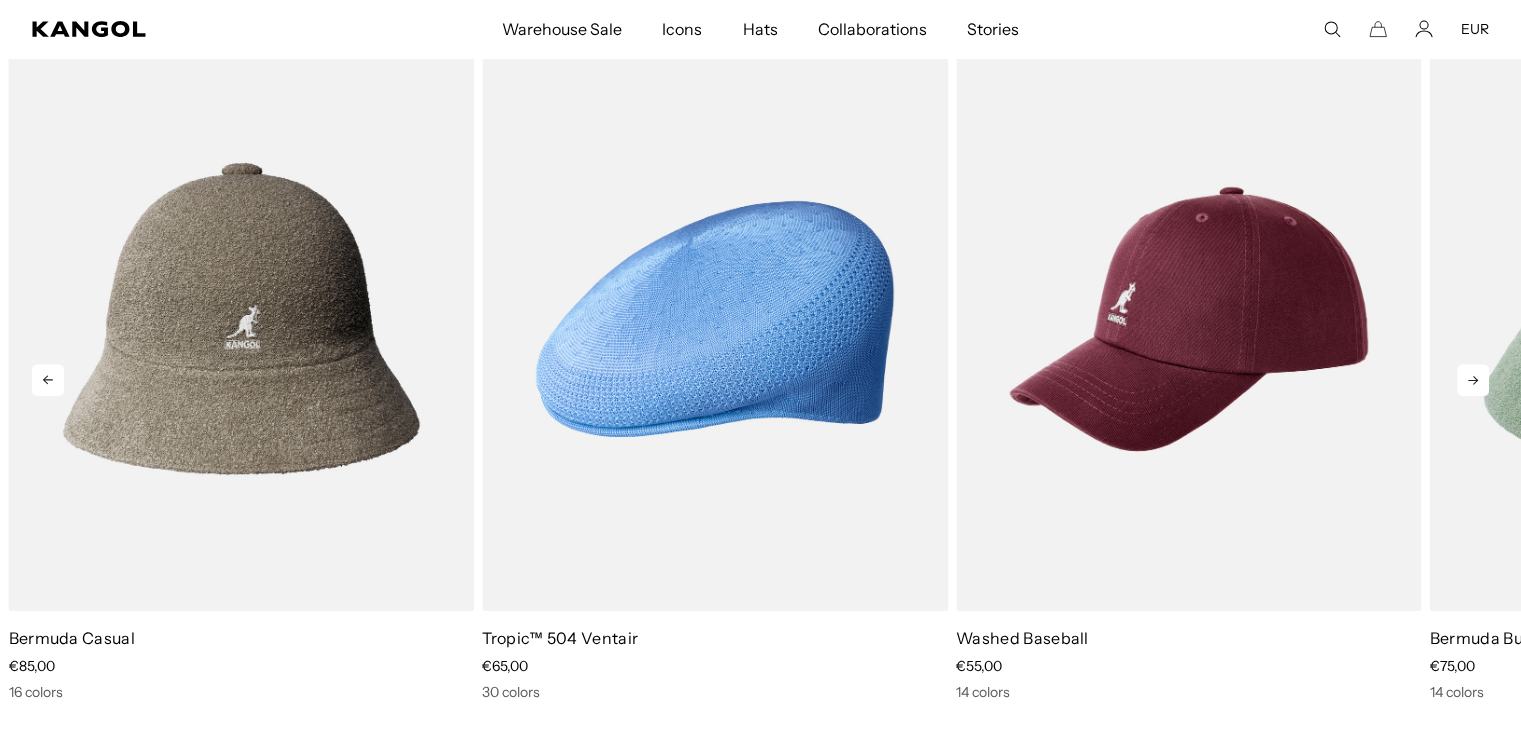 click at bounding box center (1473, 380) 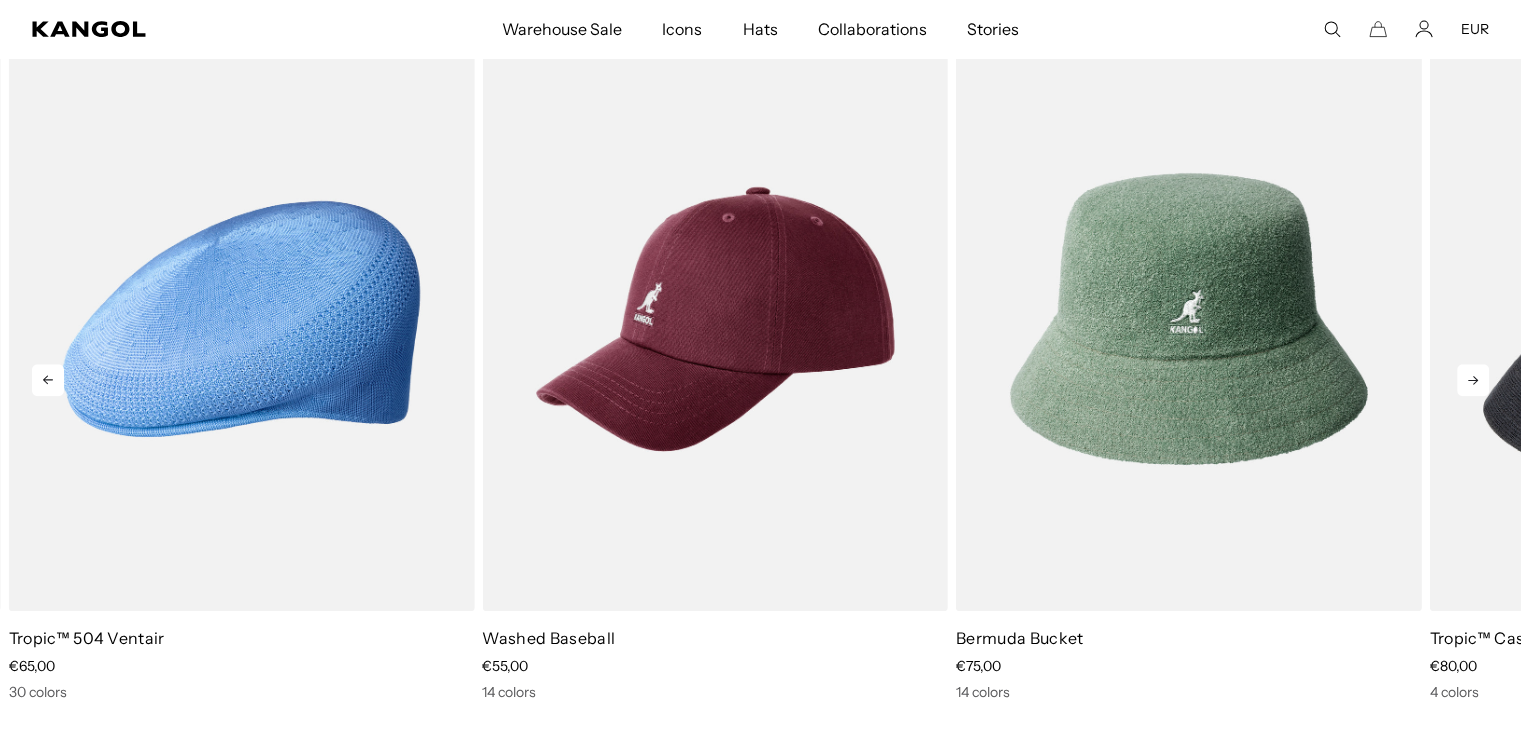 click at bounding box center [1473, 380] 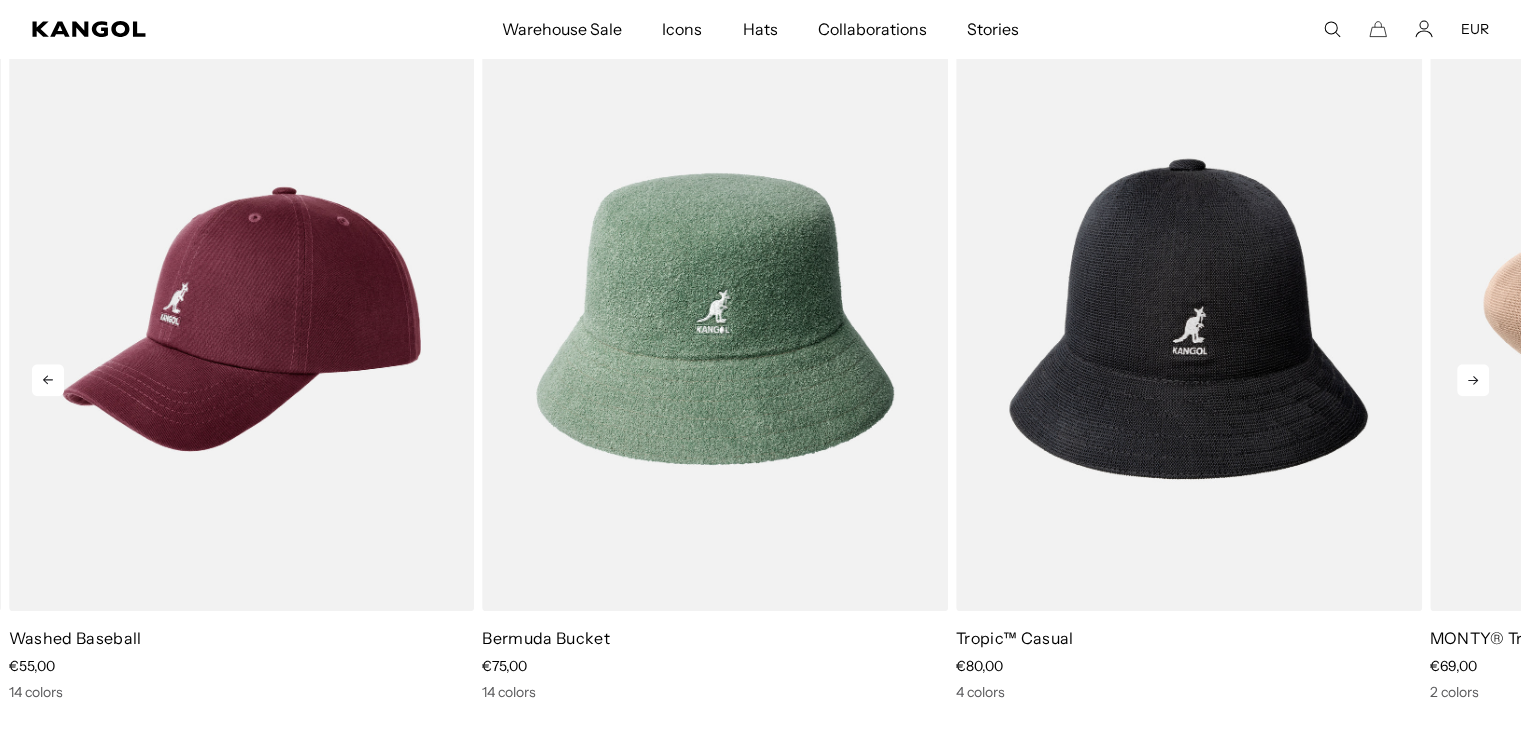 scroll, scrollTop: 0, scrollLeft: 0, axis: both 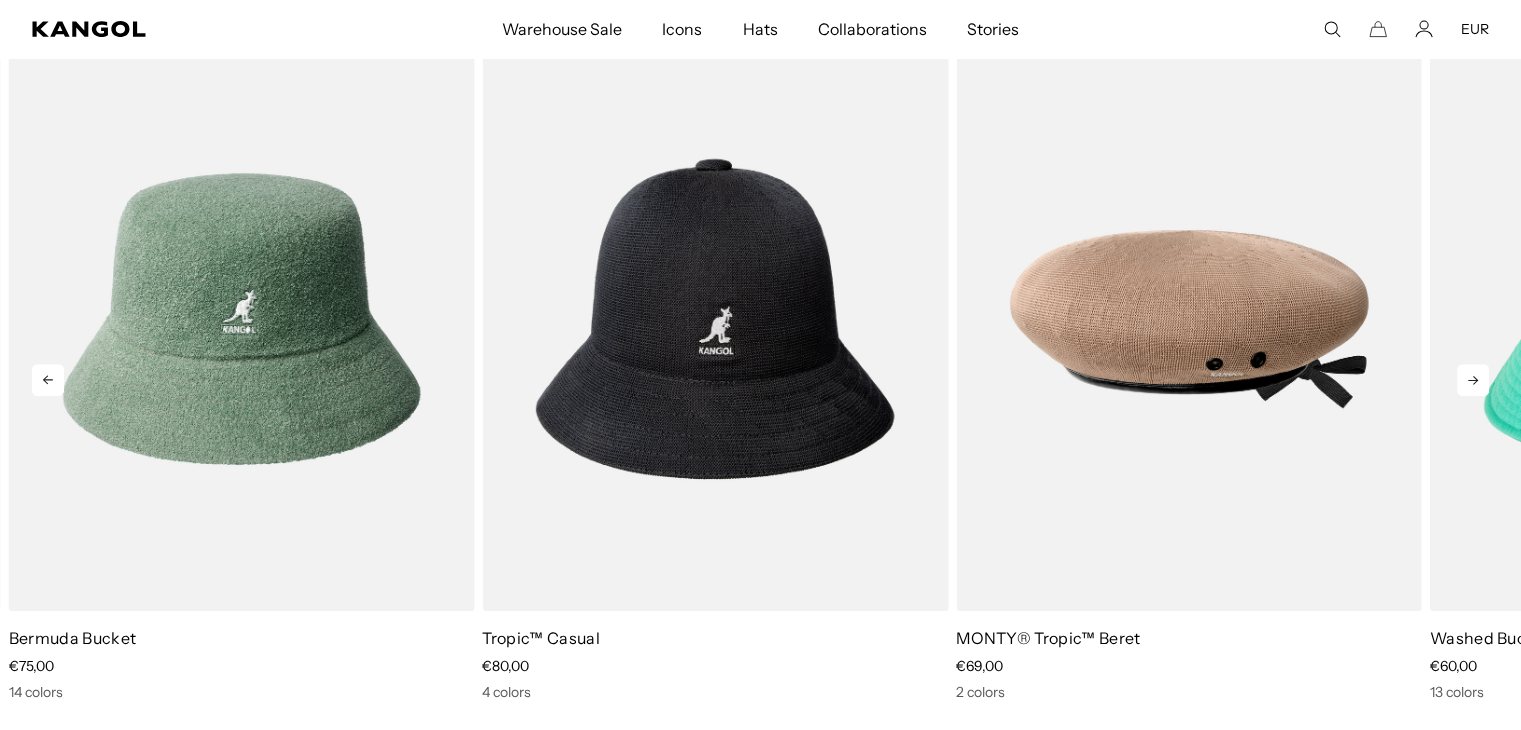 click at bounding box center [1473, 380] 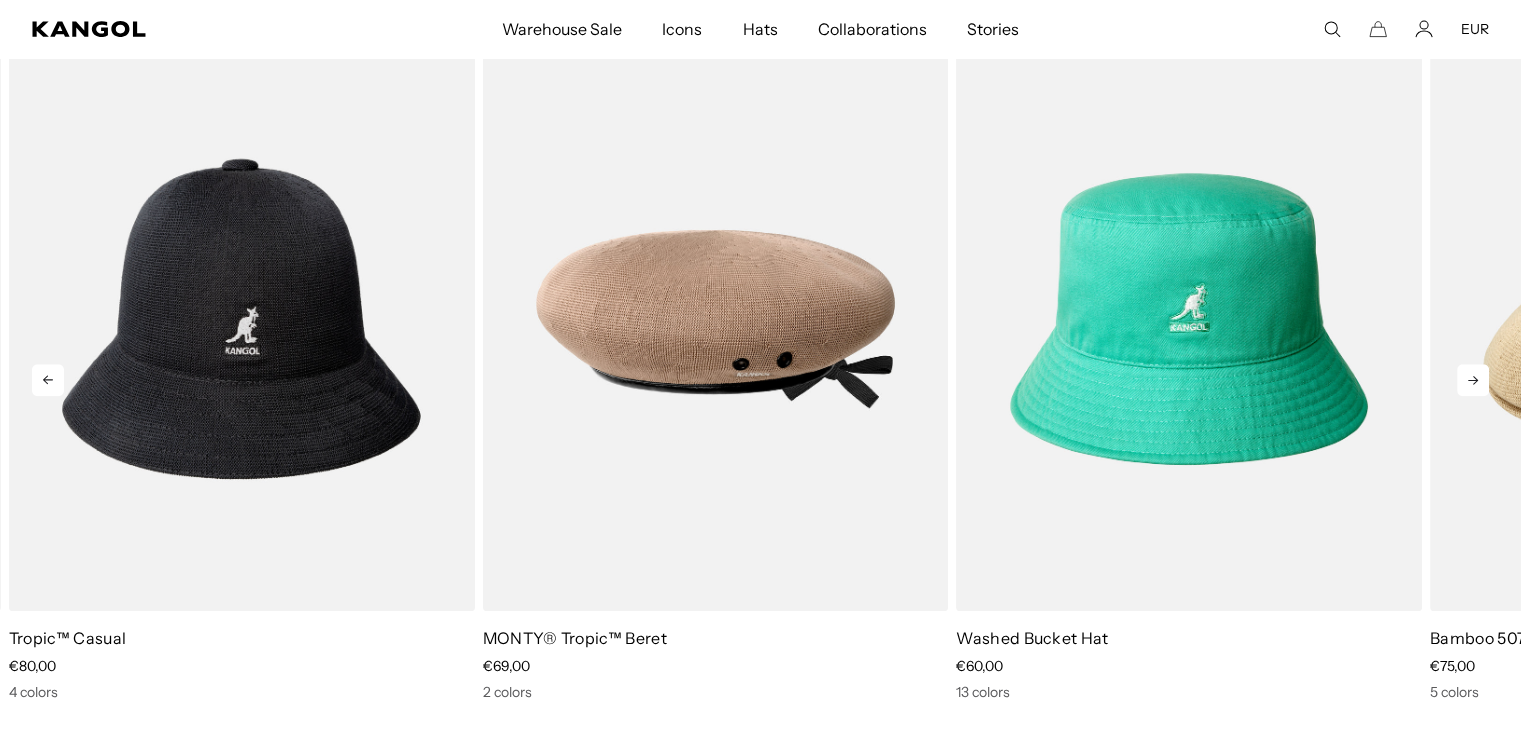click at bounding box center [1473, 380] 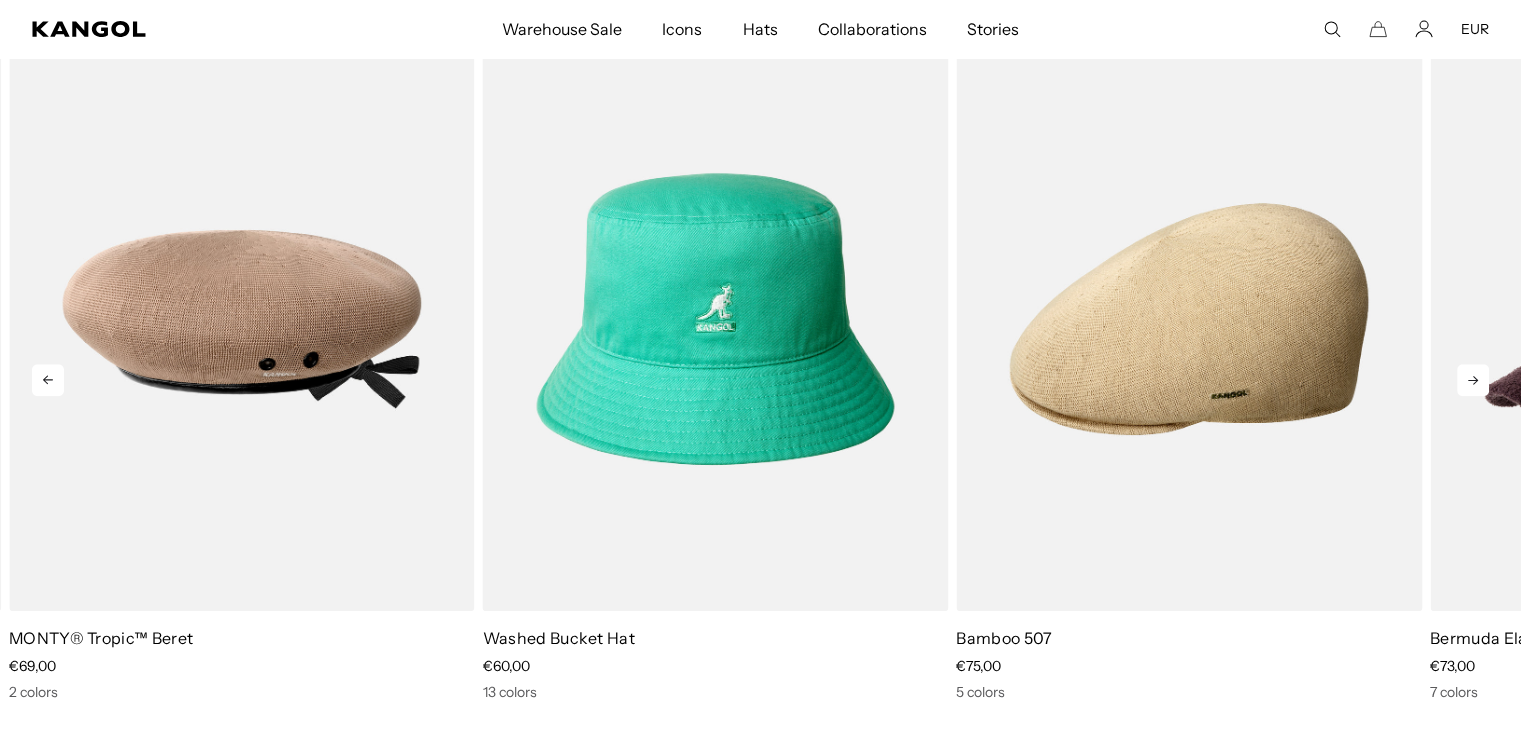 scroll, scrollTop: 0, scrollLeft: 412, axis: horizontal 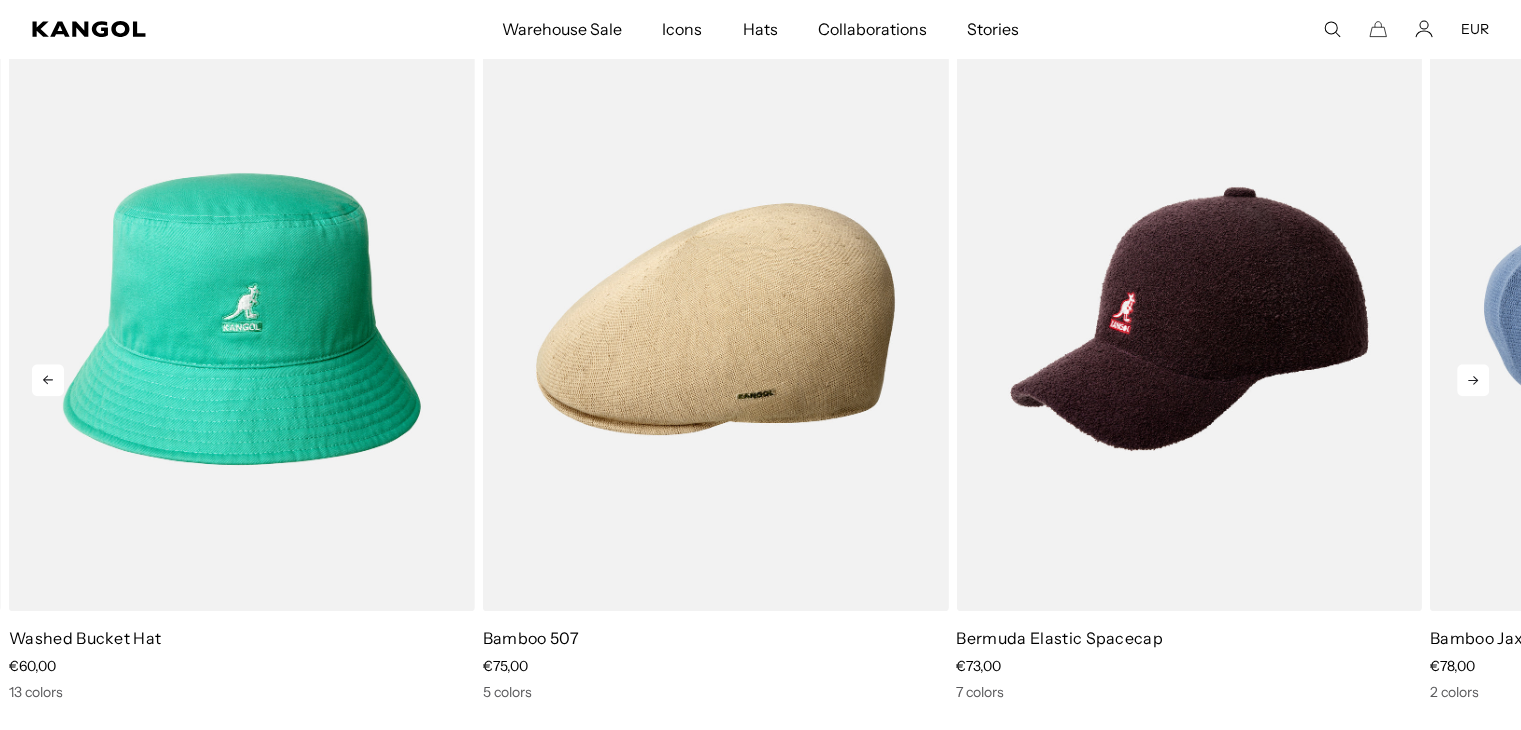 click at bounding box center [1473, 380] 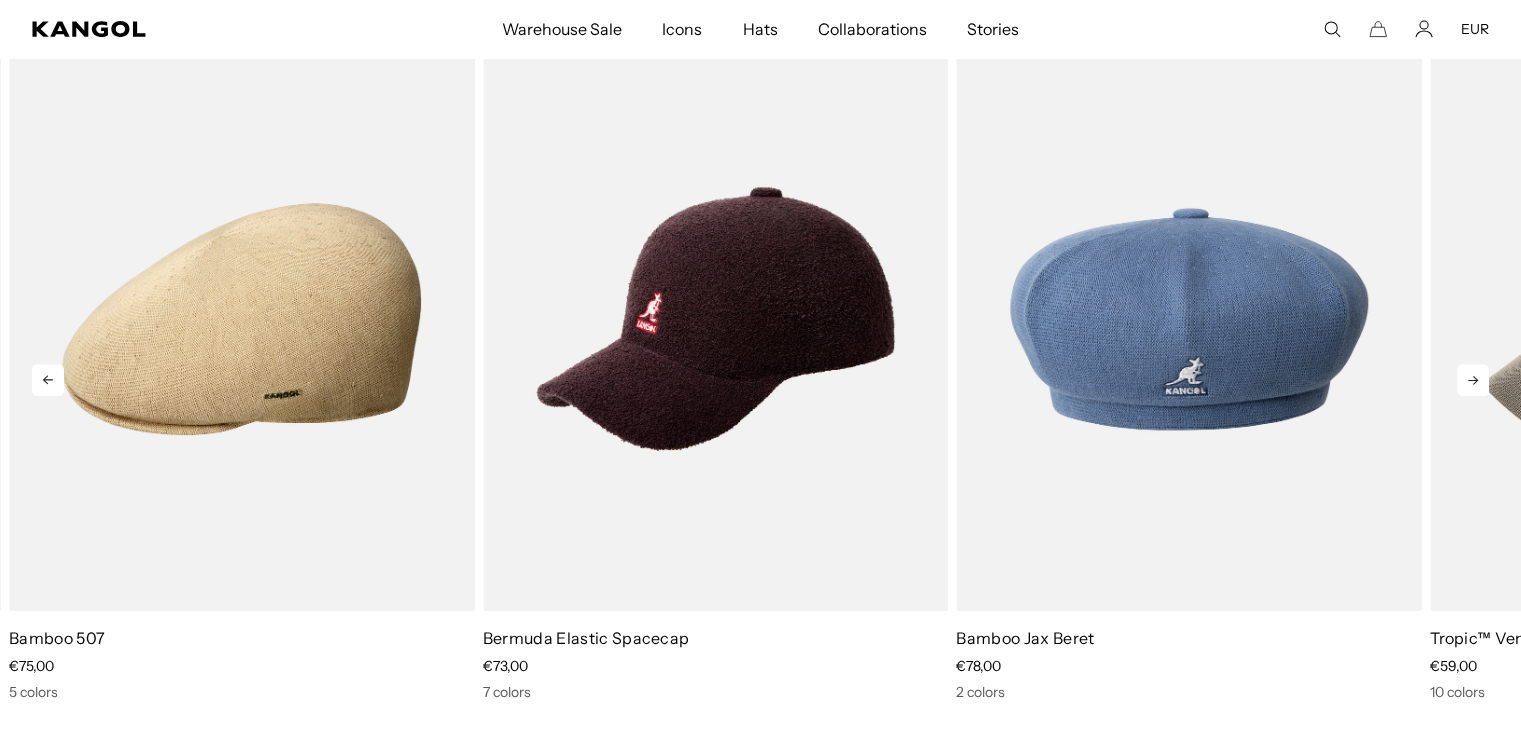 click at bounding box center (1473, 380) 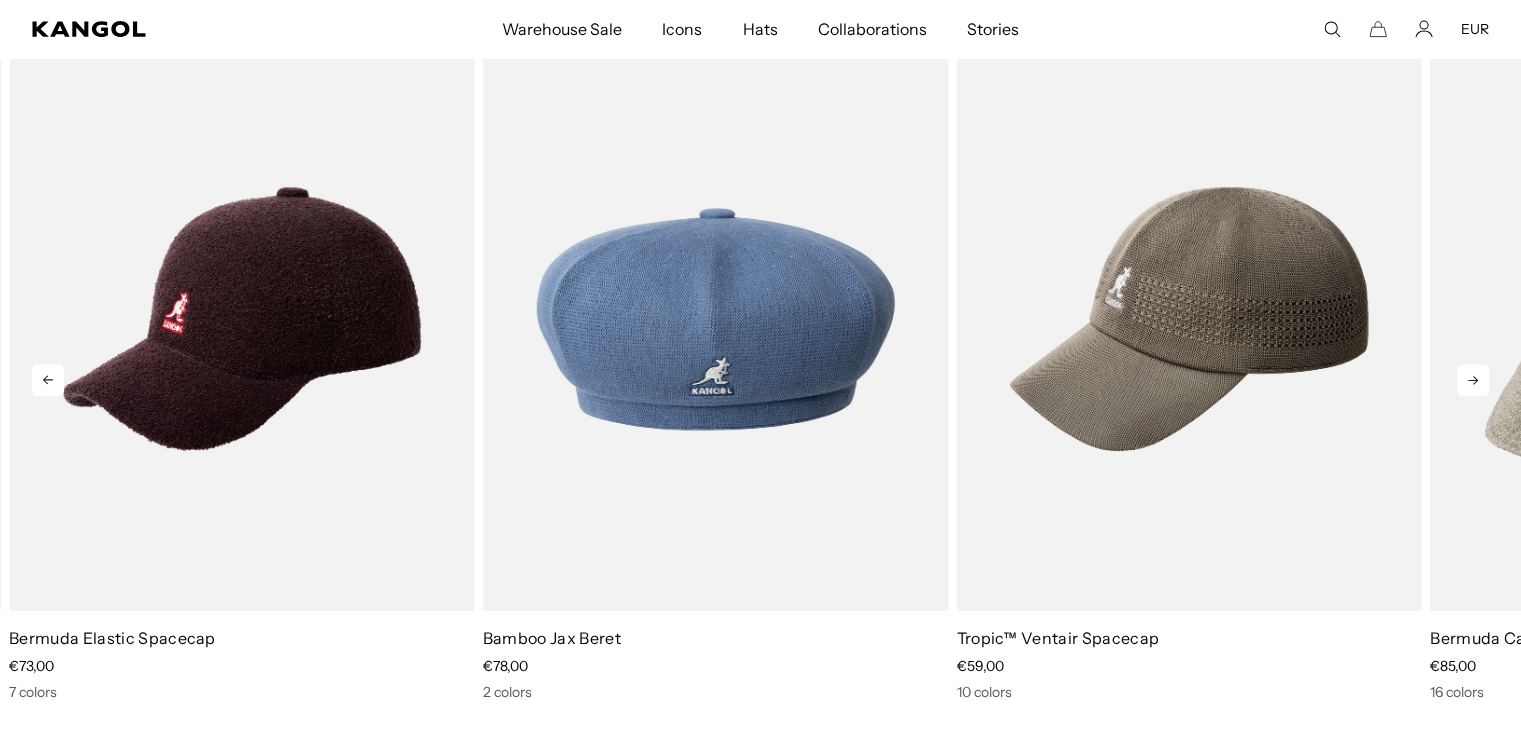 click at bounding box center (1473, 380) 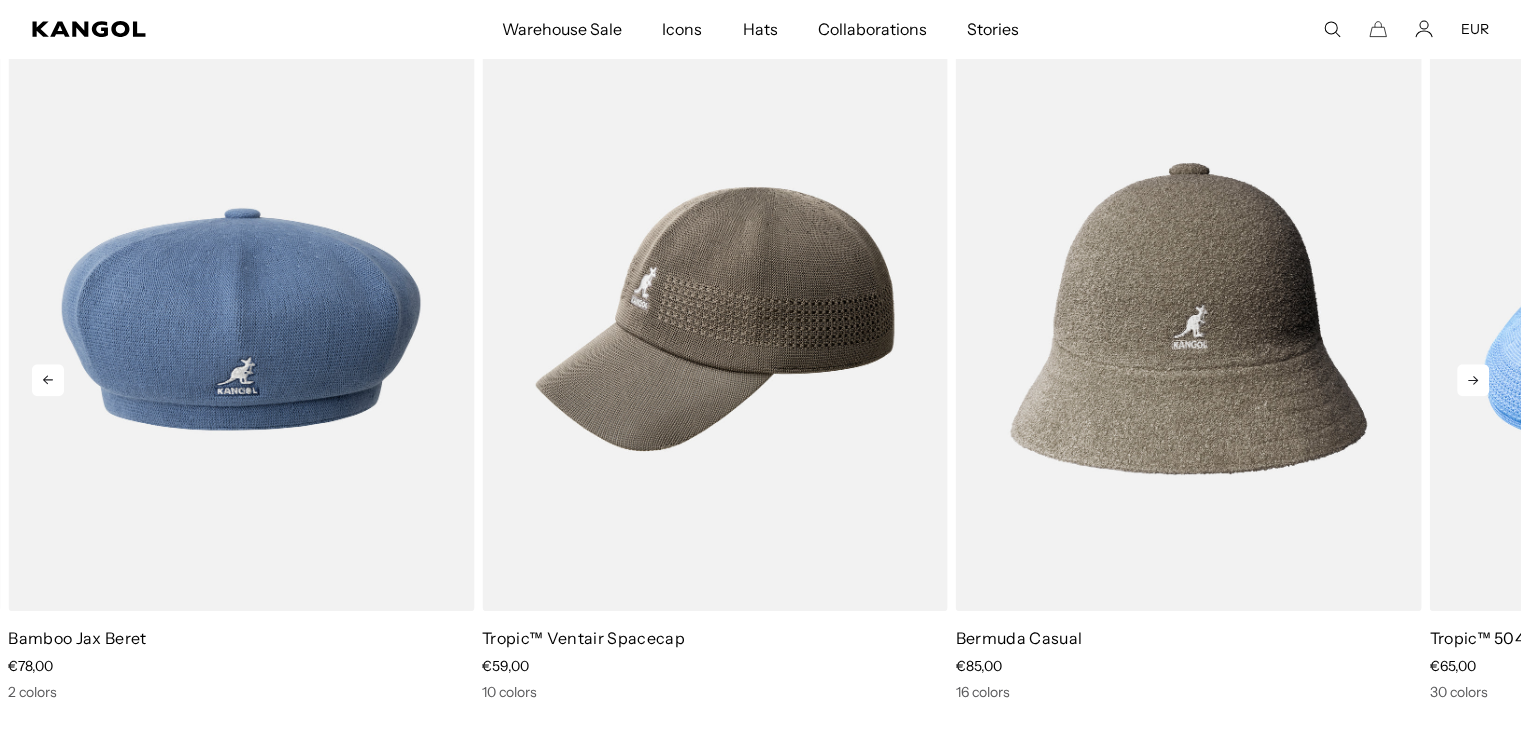 scroll, scrollTop: 0, scrollLeft: 0, axis: both 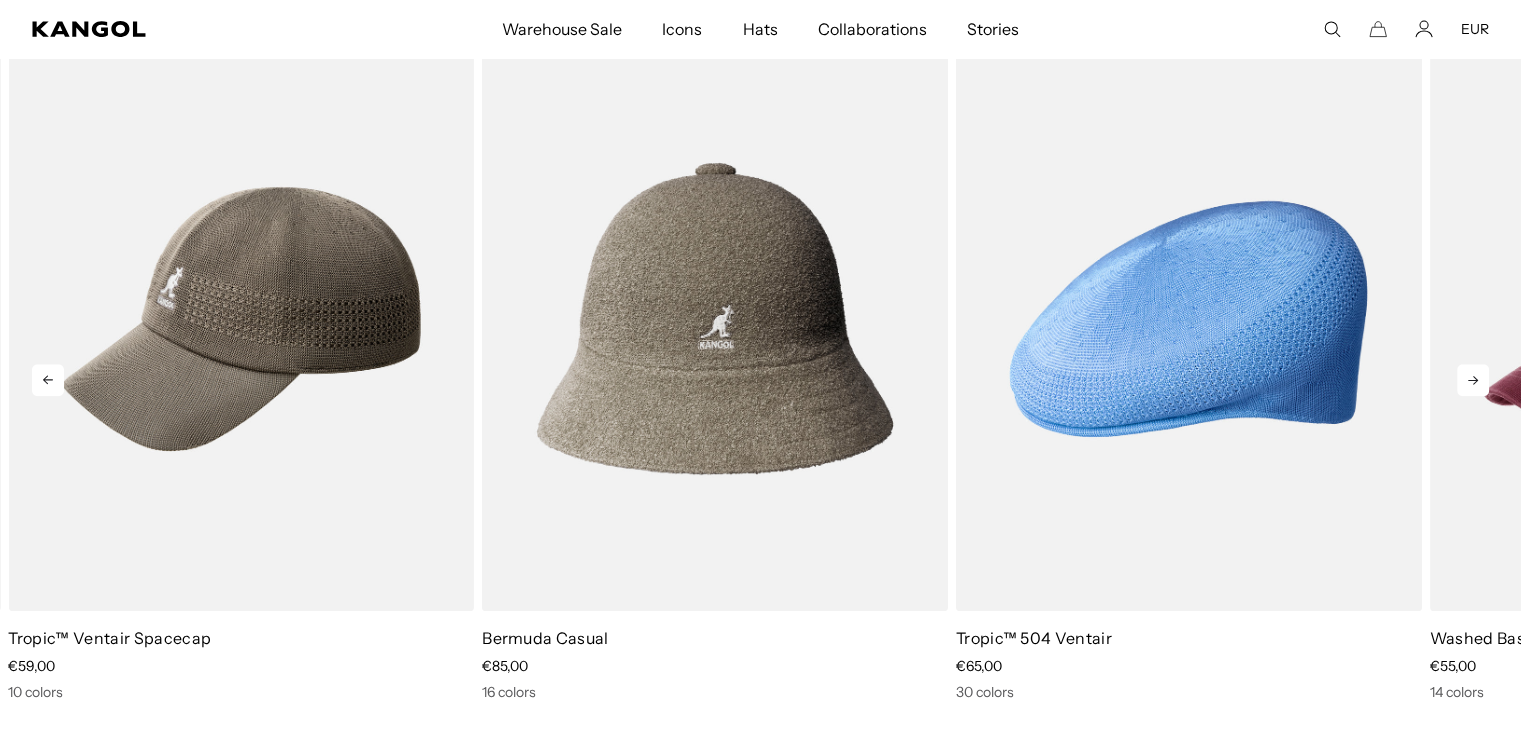 click at bounding box center (1473, 380) 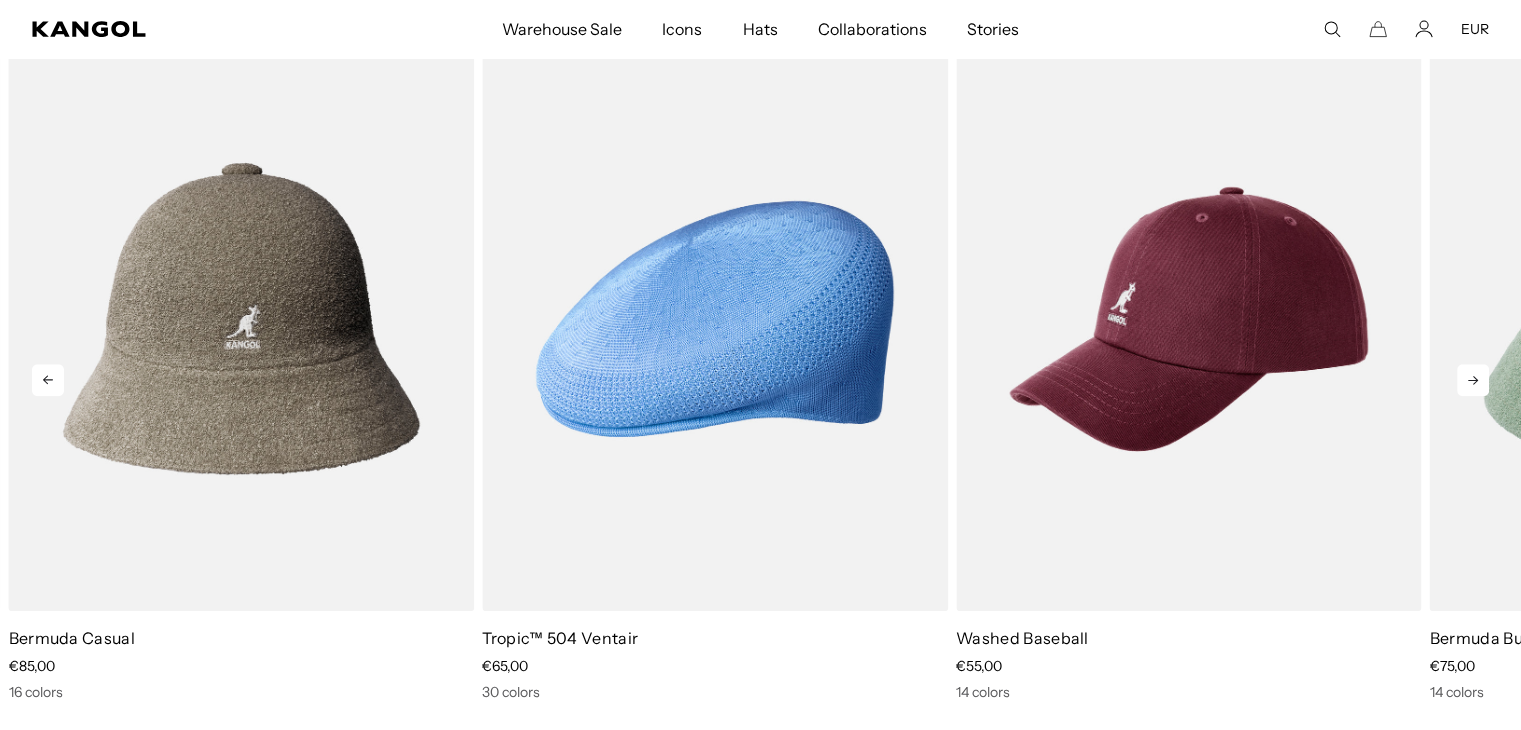 click at bounding box center (1473, 380) 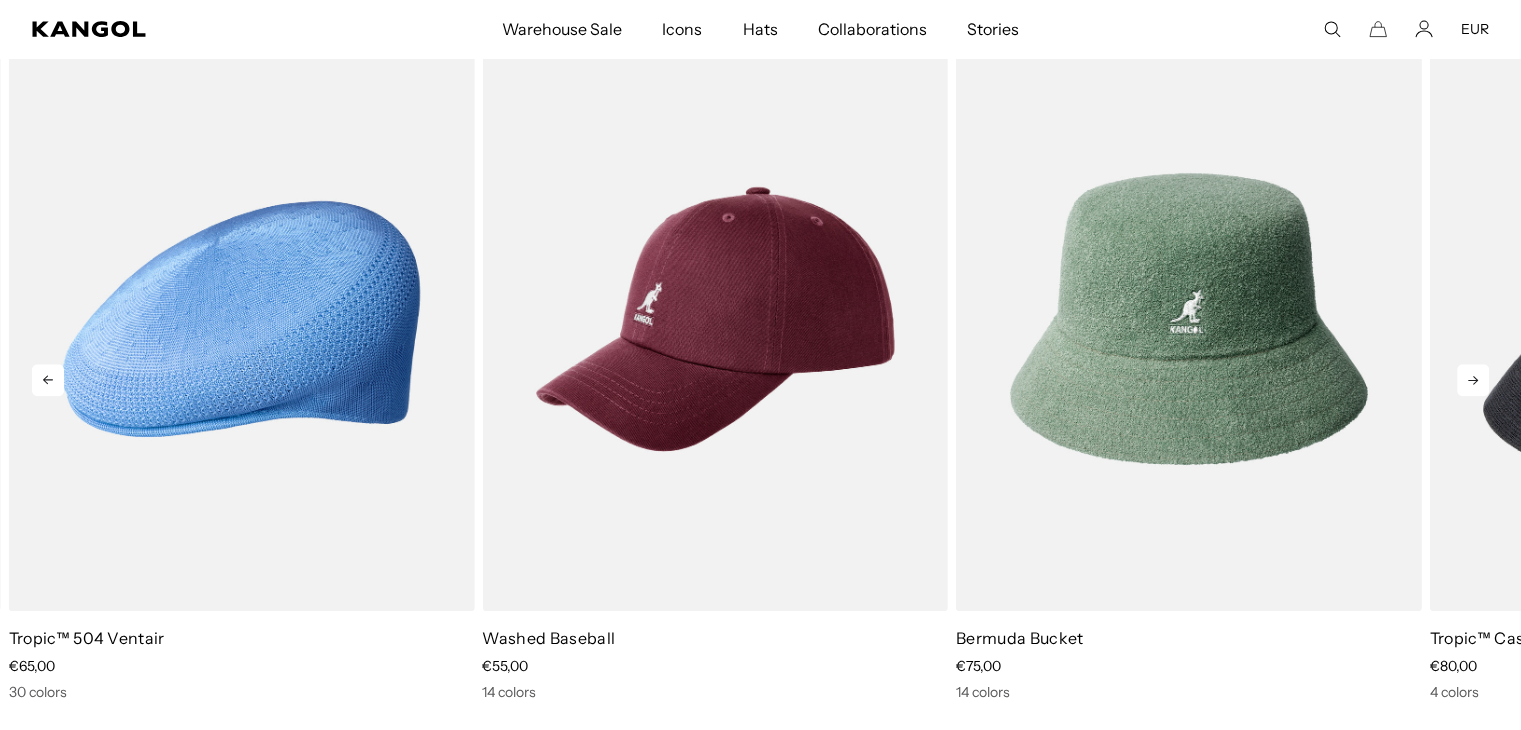 click at bounding box center [1473, 380] 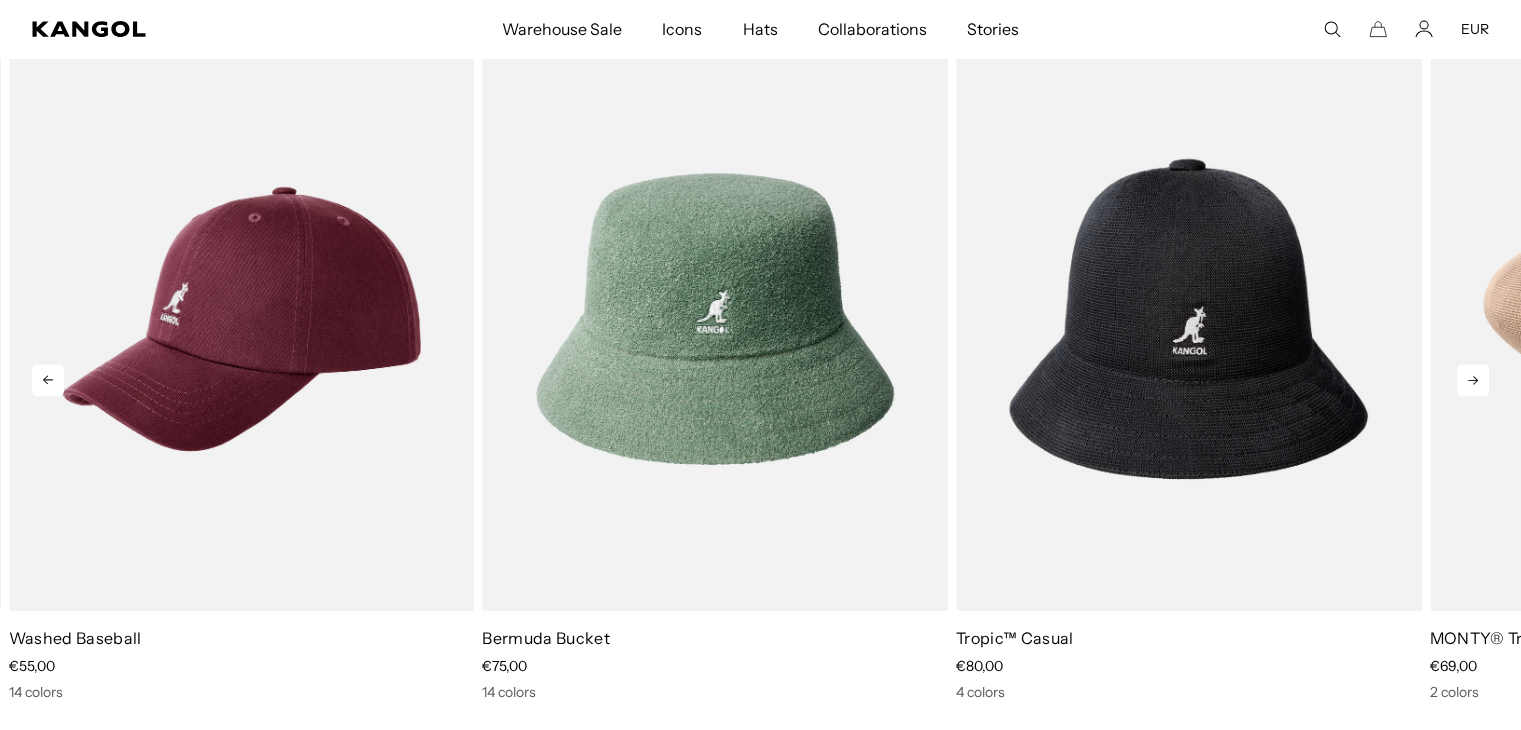 scroll, scrollTop: 0, scrollLeft: 412, axis: horizontal 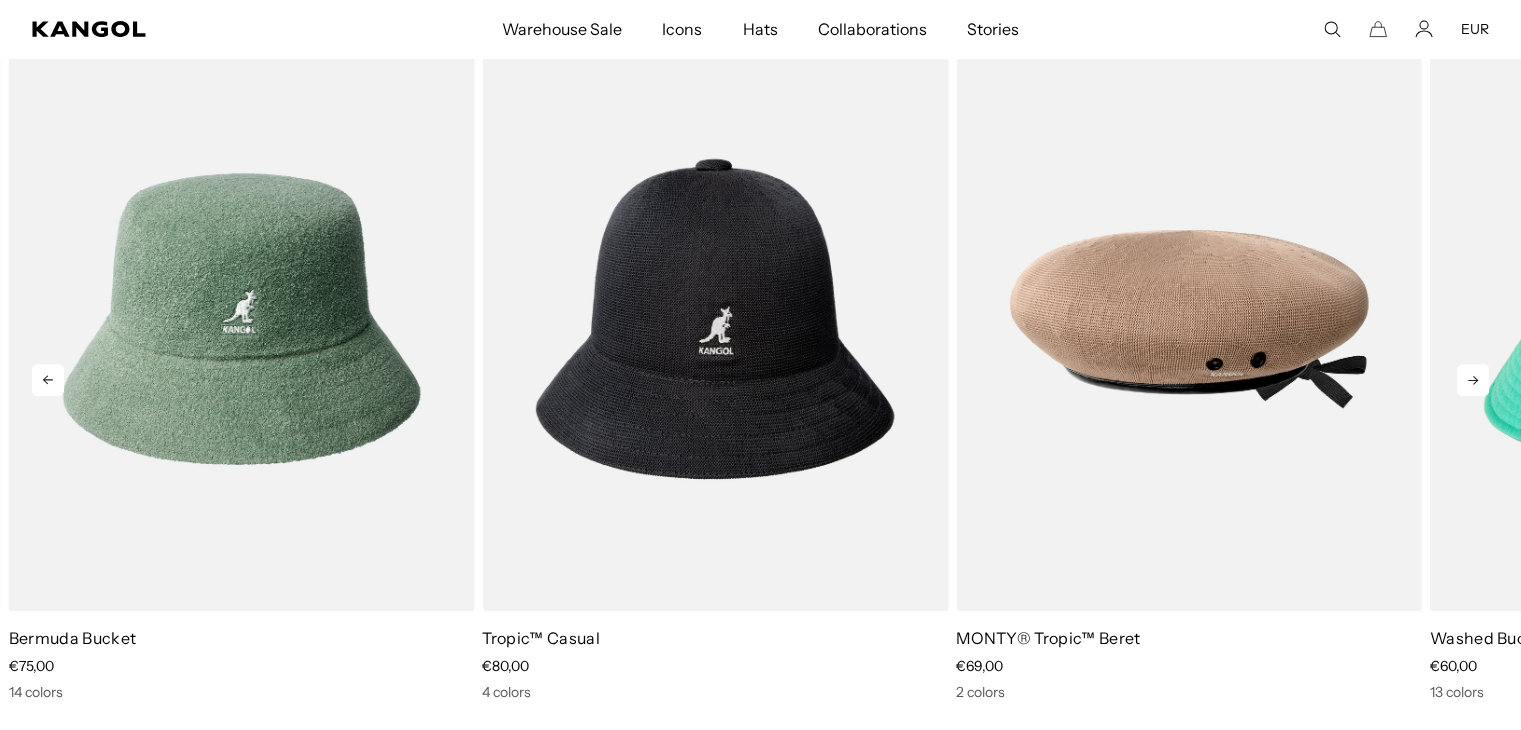 click at bounding box center [1473, 380] 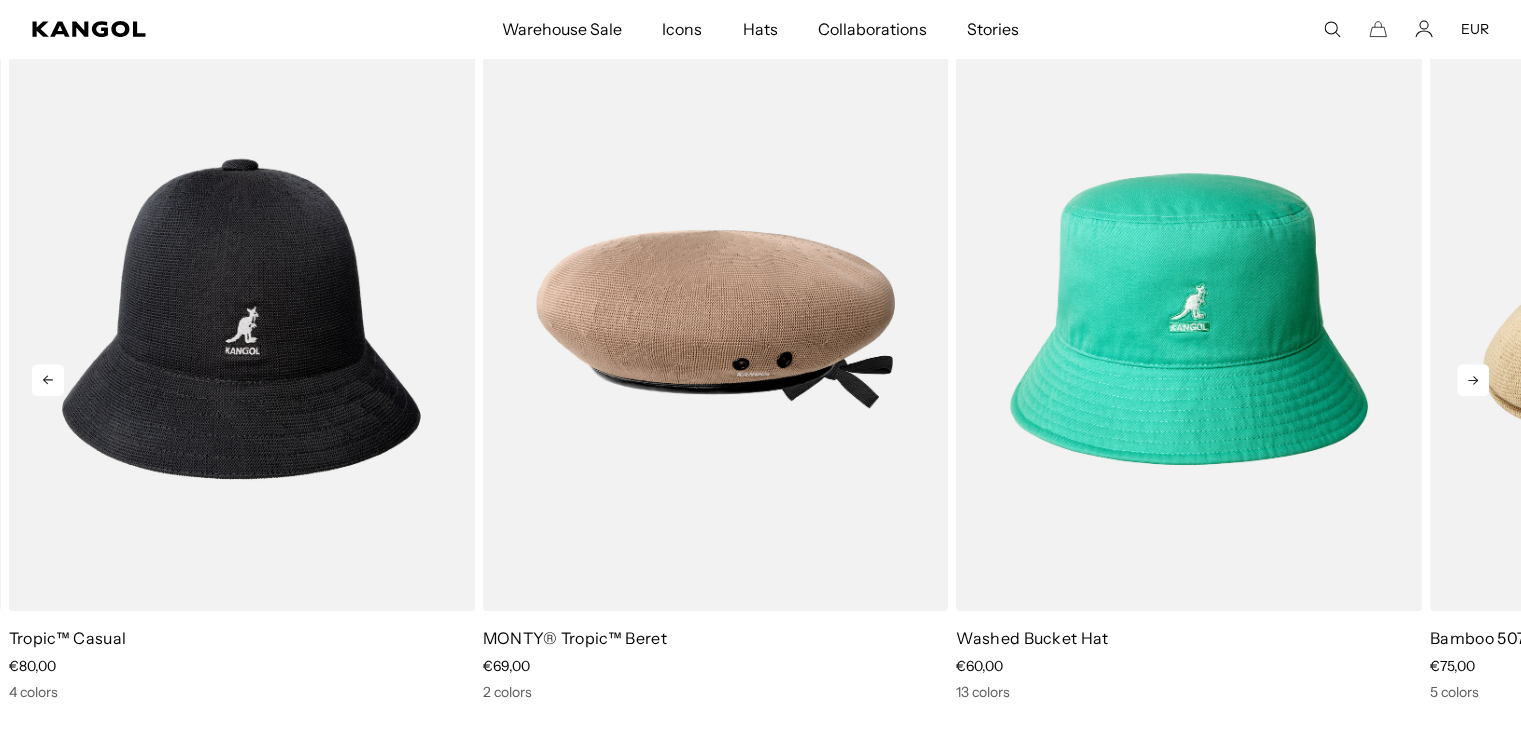 click at bounding box center (1473, 380) 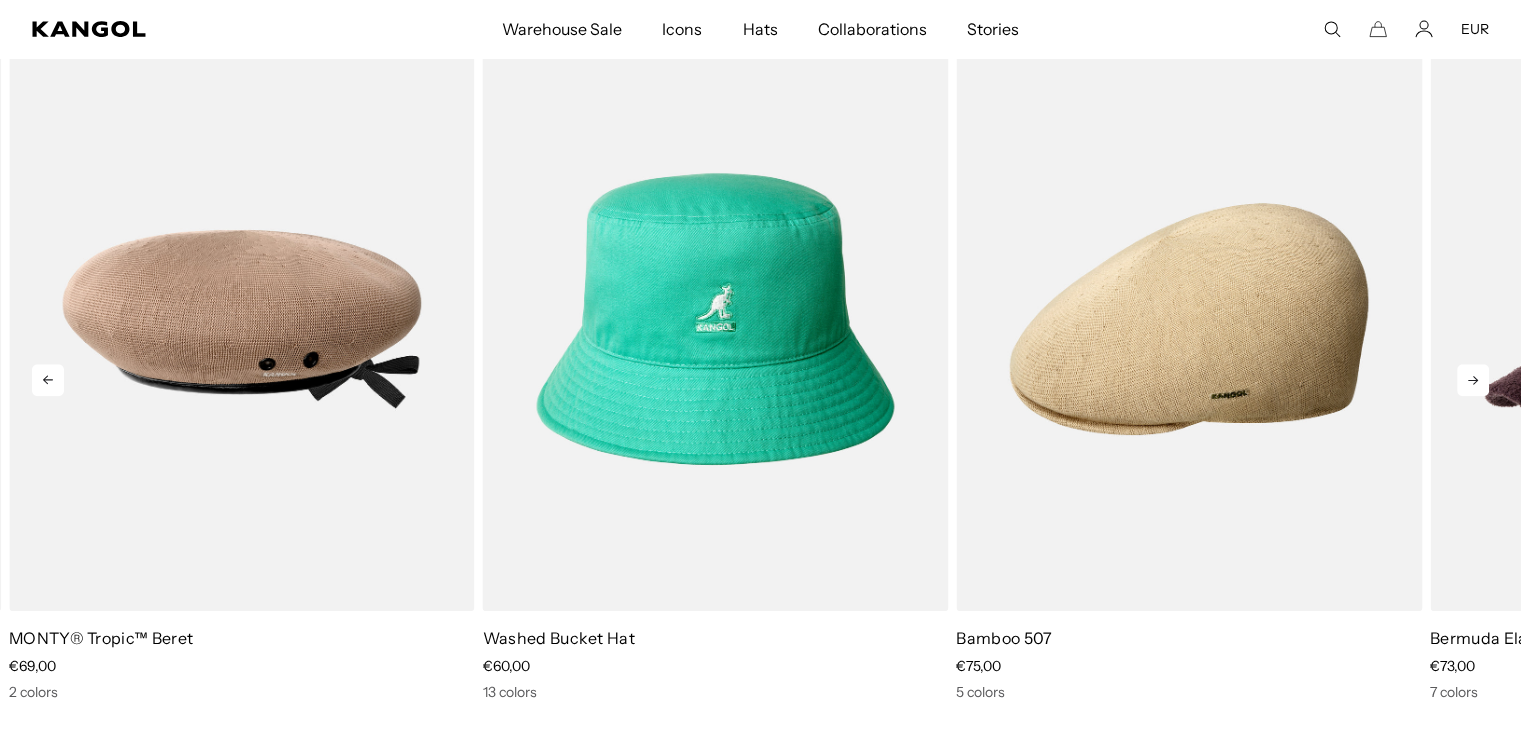 click at bounding box center [1473, 380] 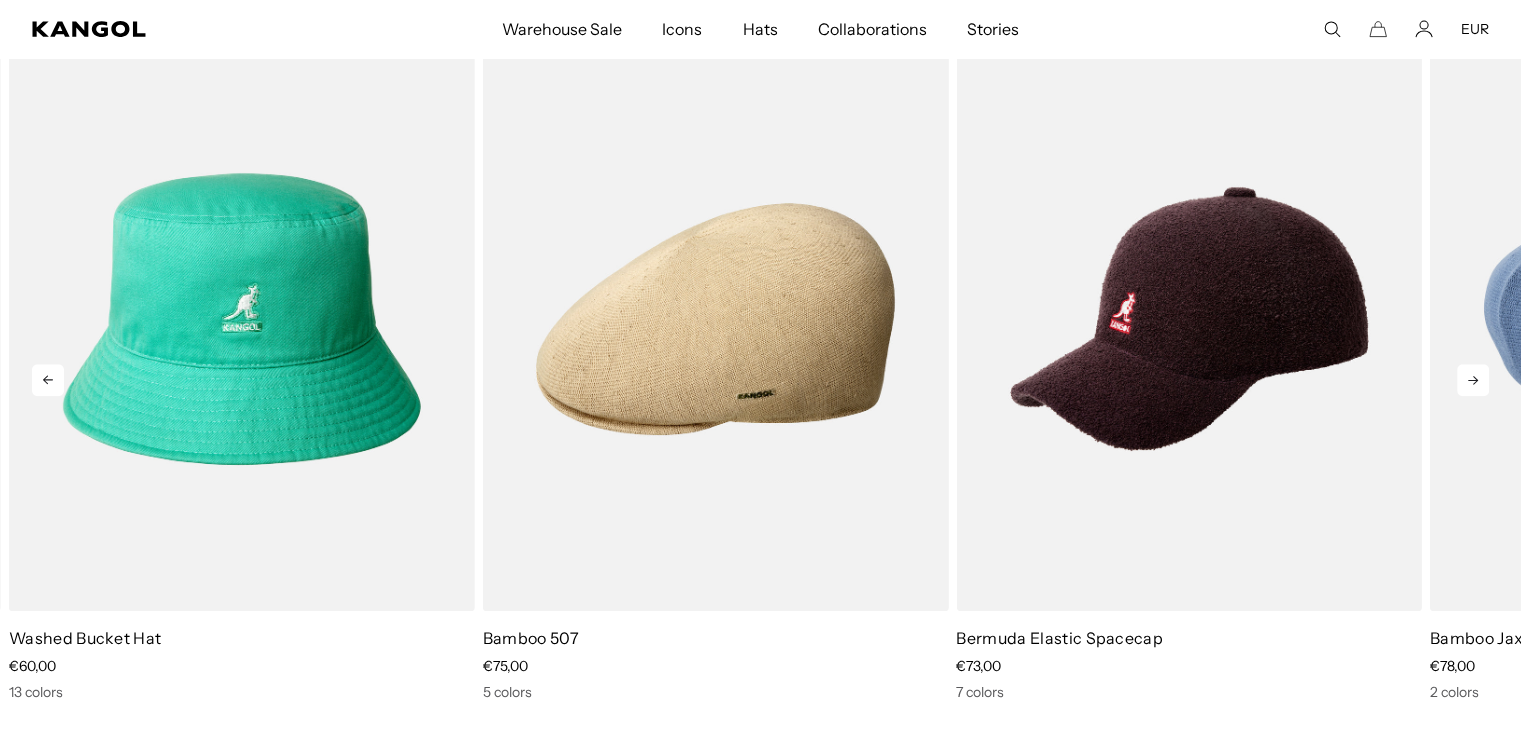 click at bounding box center [1473, 380] 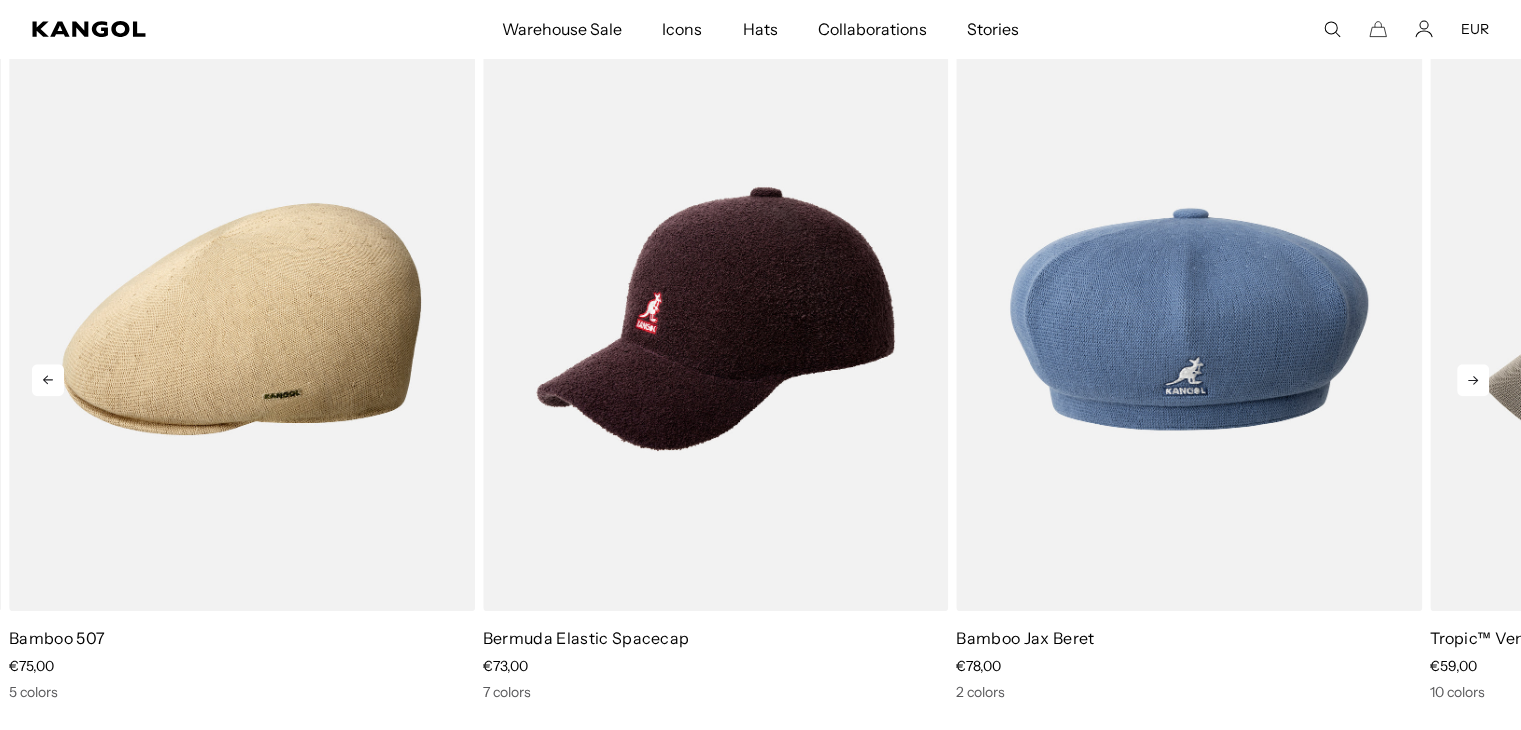 click at bounding box center (1473, 380) 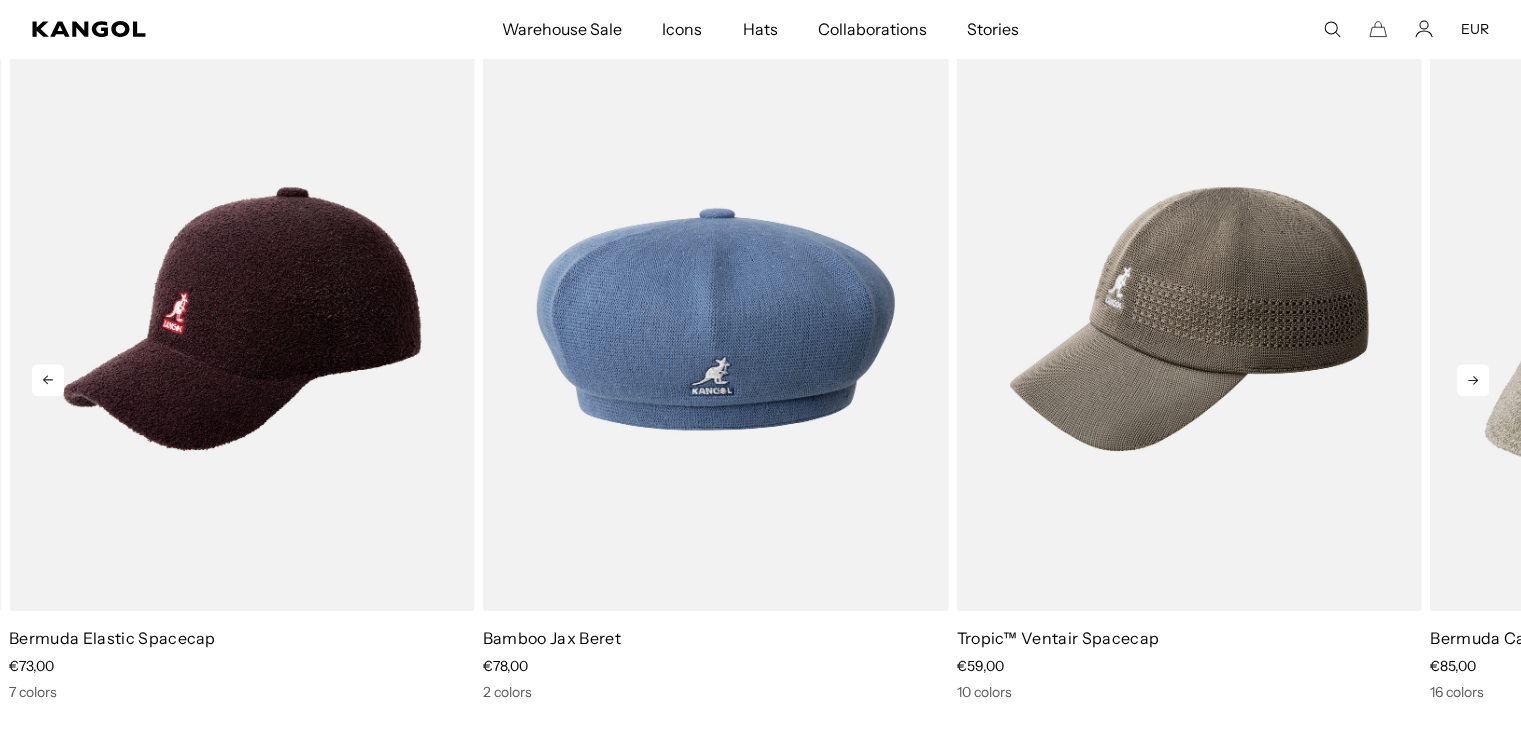 click at bounding box center [1473, 380] 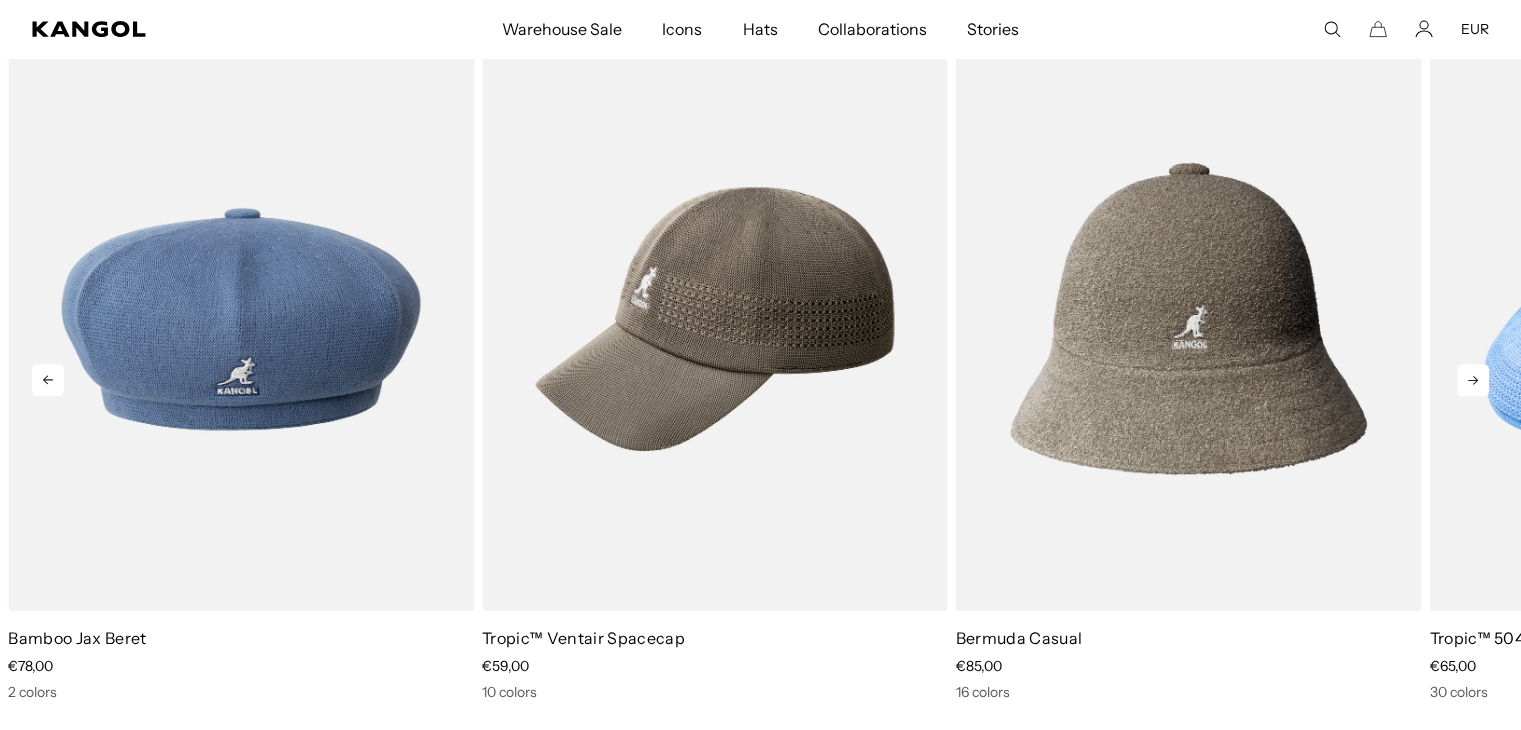 click at bounding box center [1473, 380] 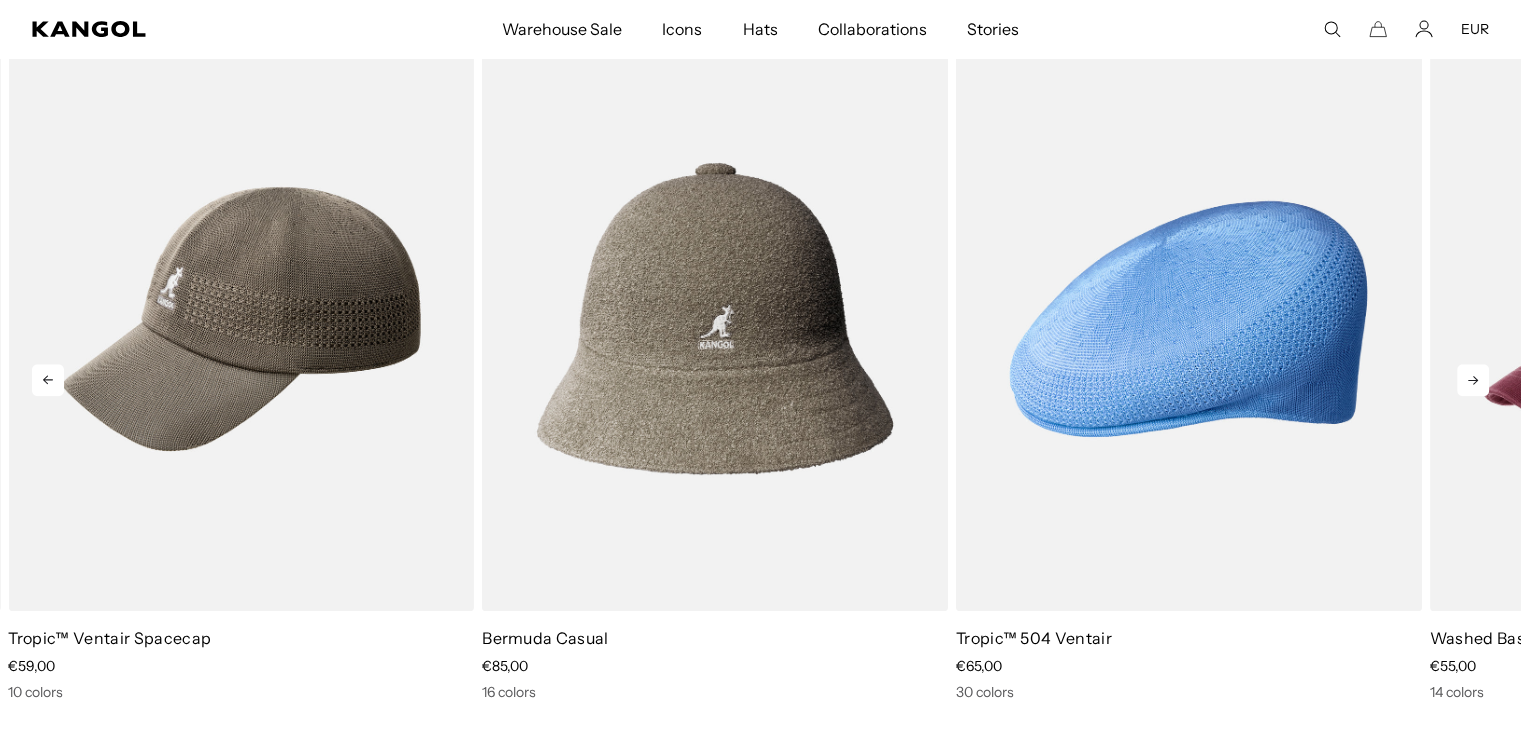 scroll, scrollTop: 0, scrollLeft: 412, axis: horizontal 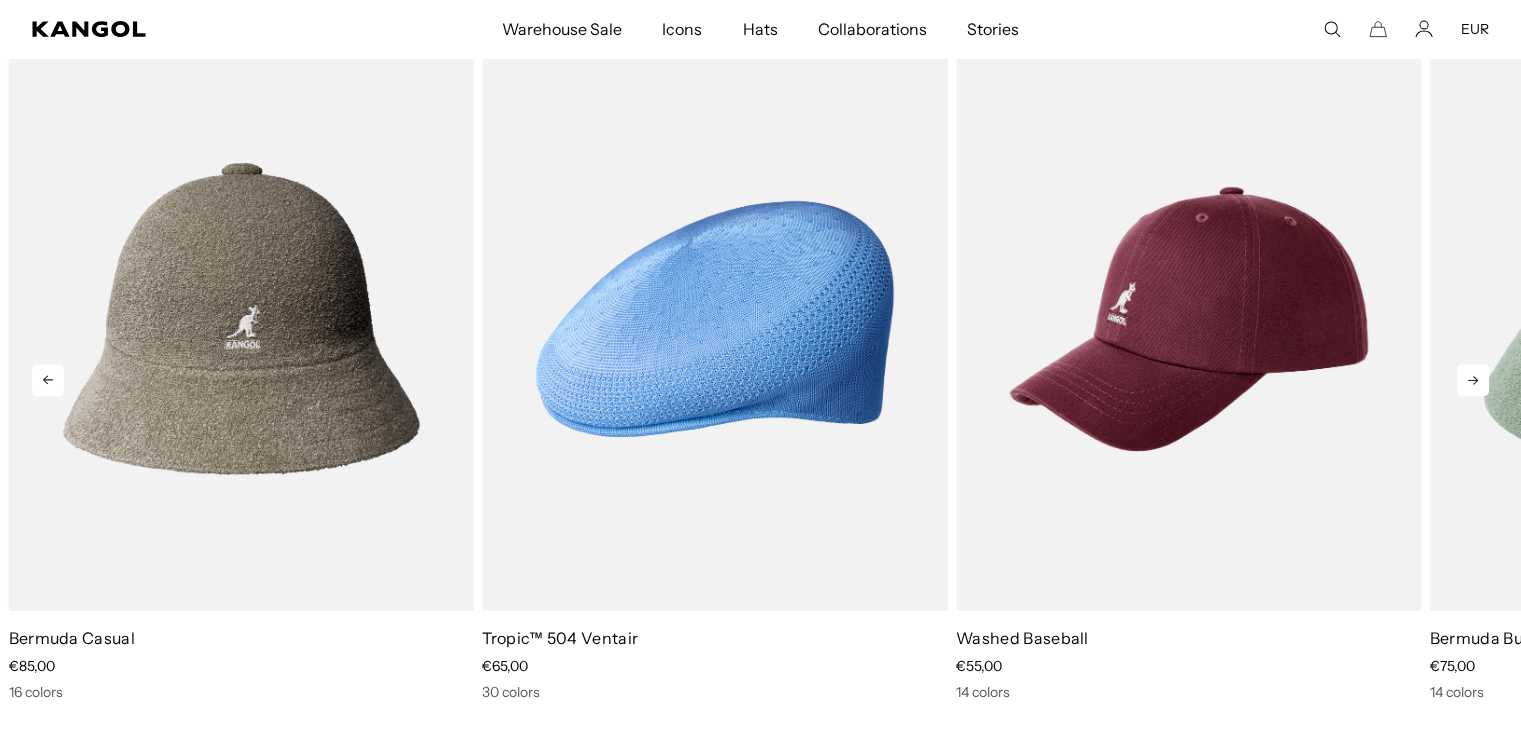 click at bounding box center (1473, 380) 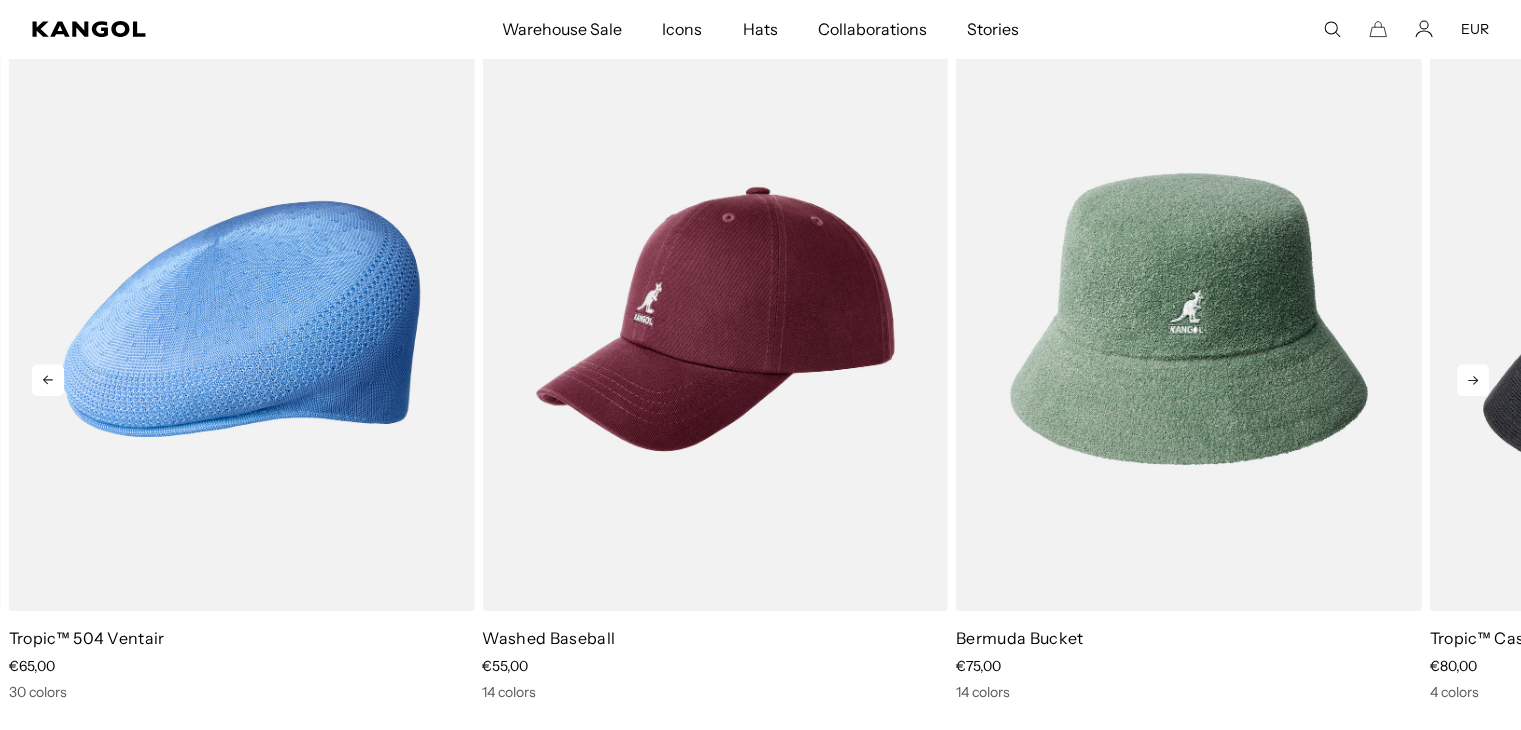 click at bounding box center [1473, 380] 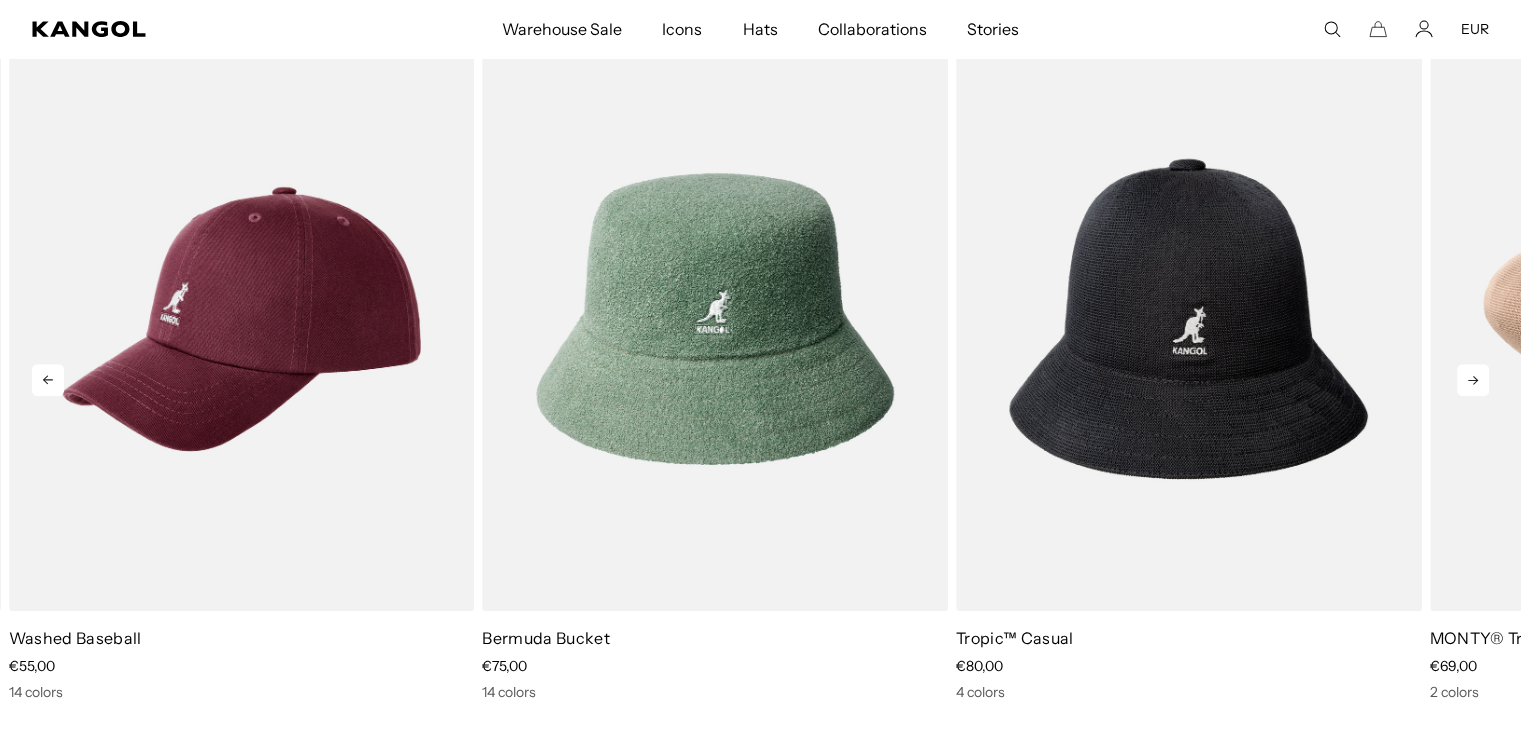 click at bounding box center (1473, 380) 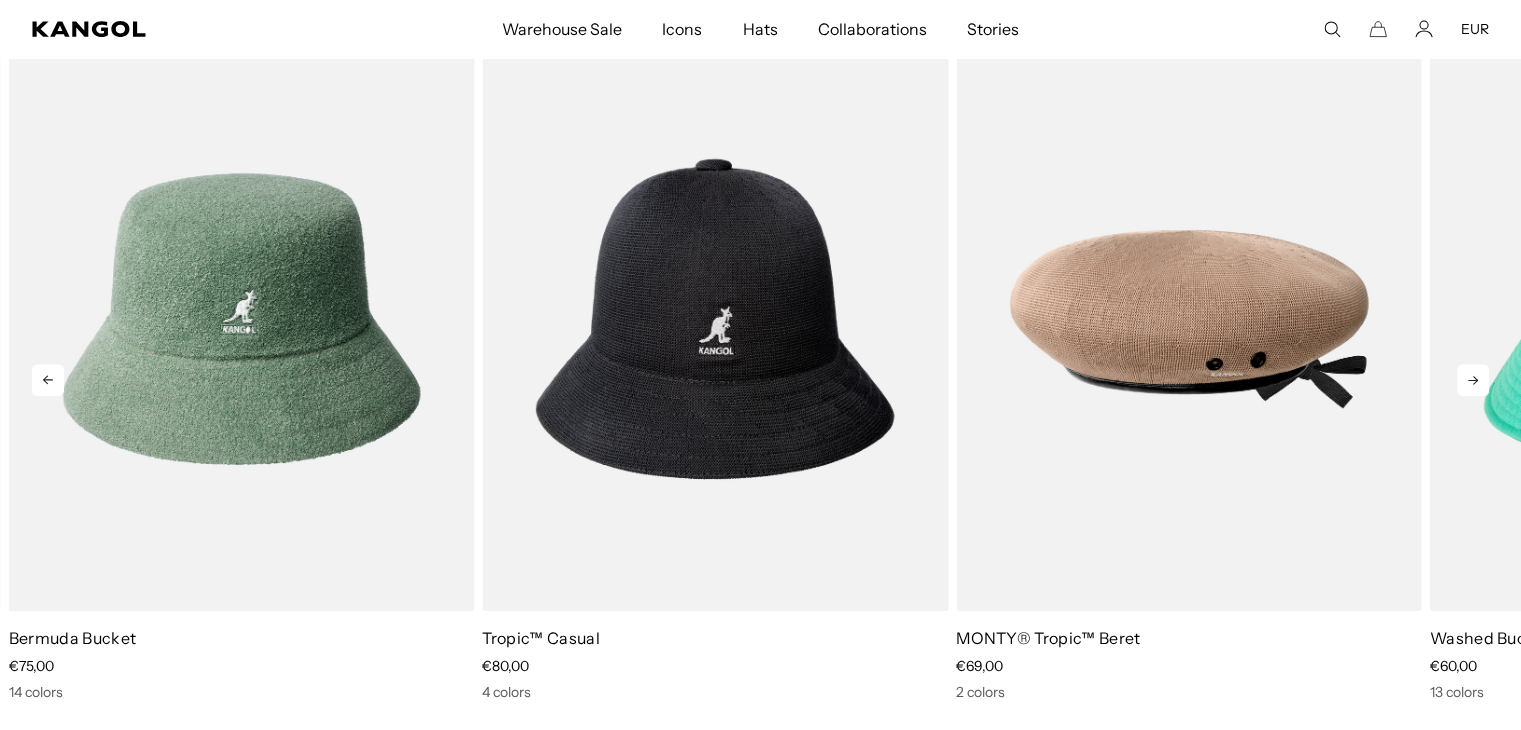 click at bounding box center [1473, 380] 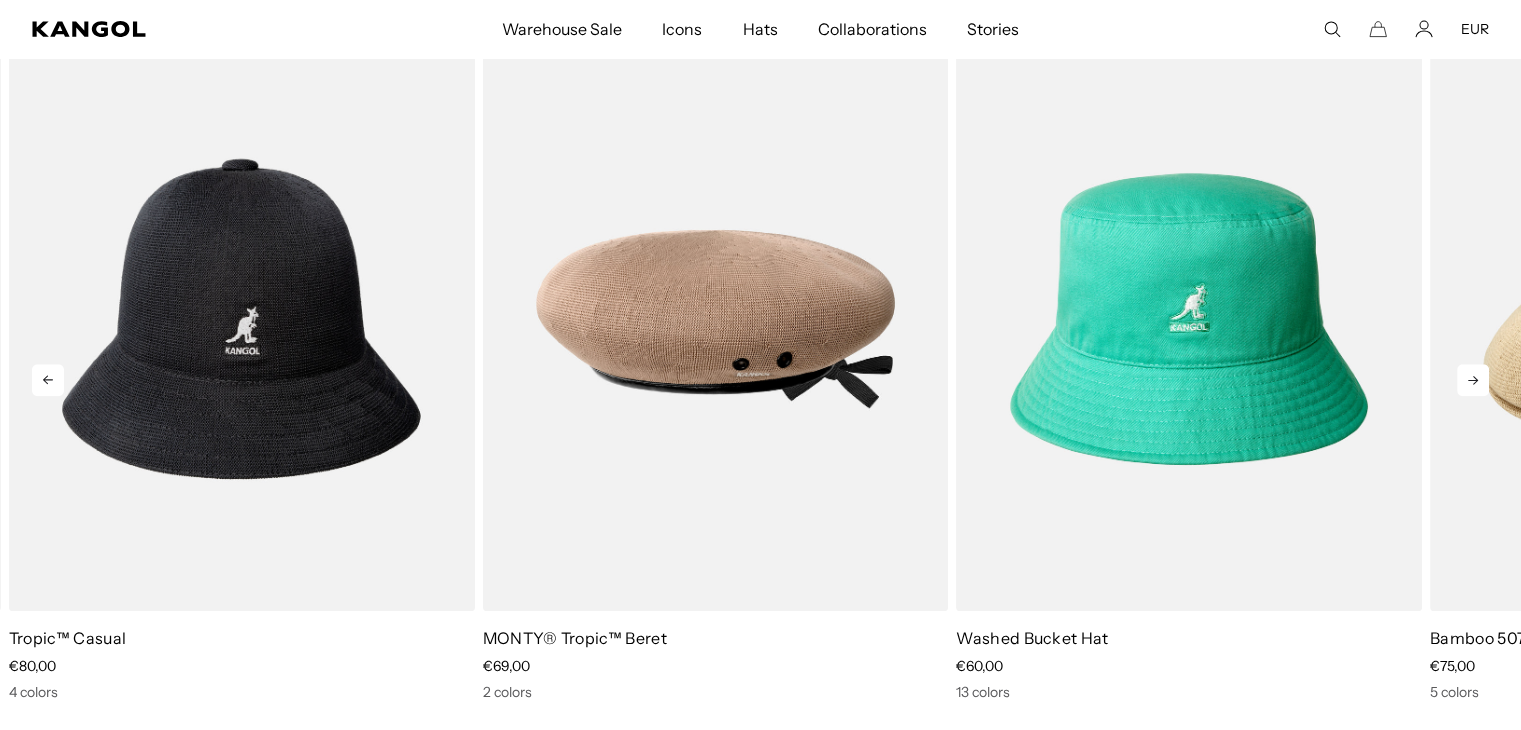click at bounding box center [1473, 380] 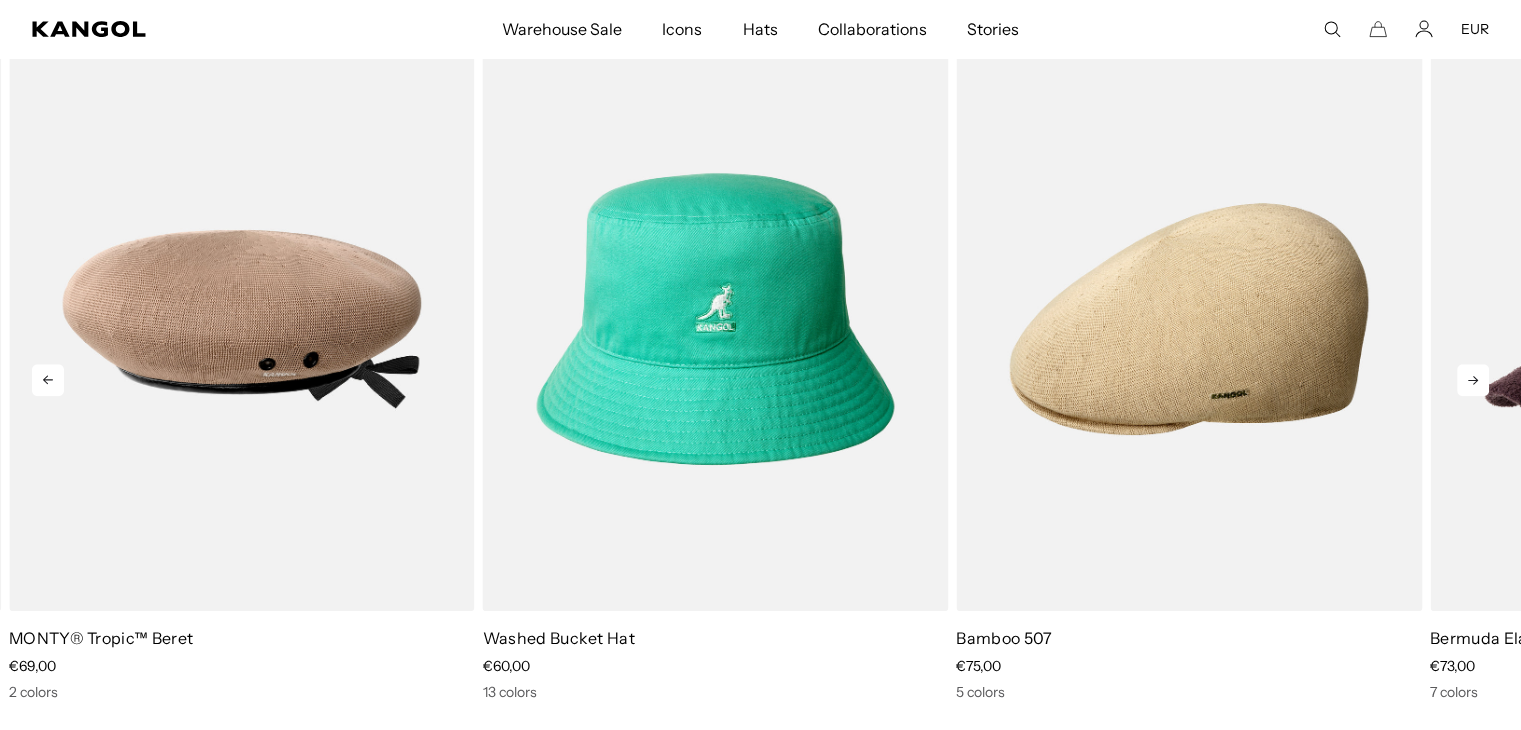 click at bounding box center [1473, 380] 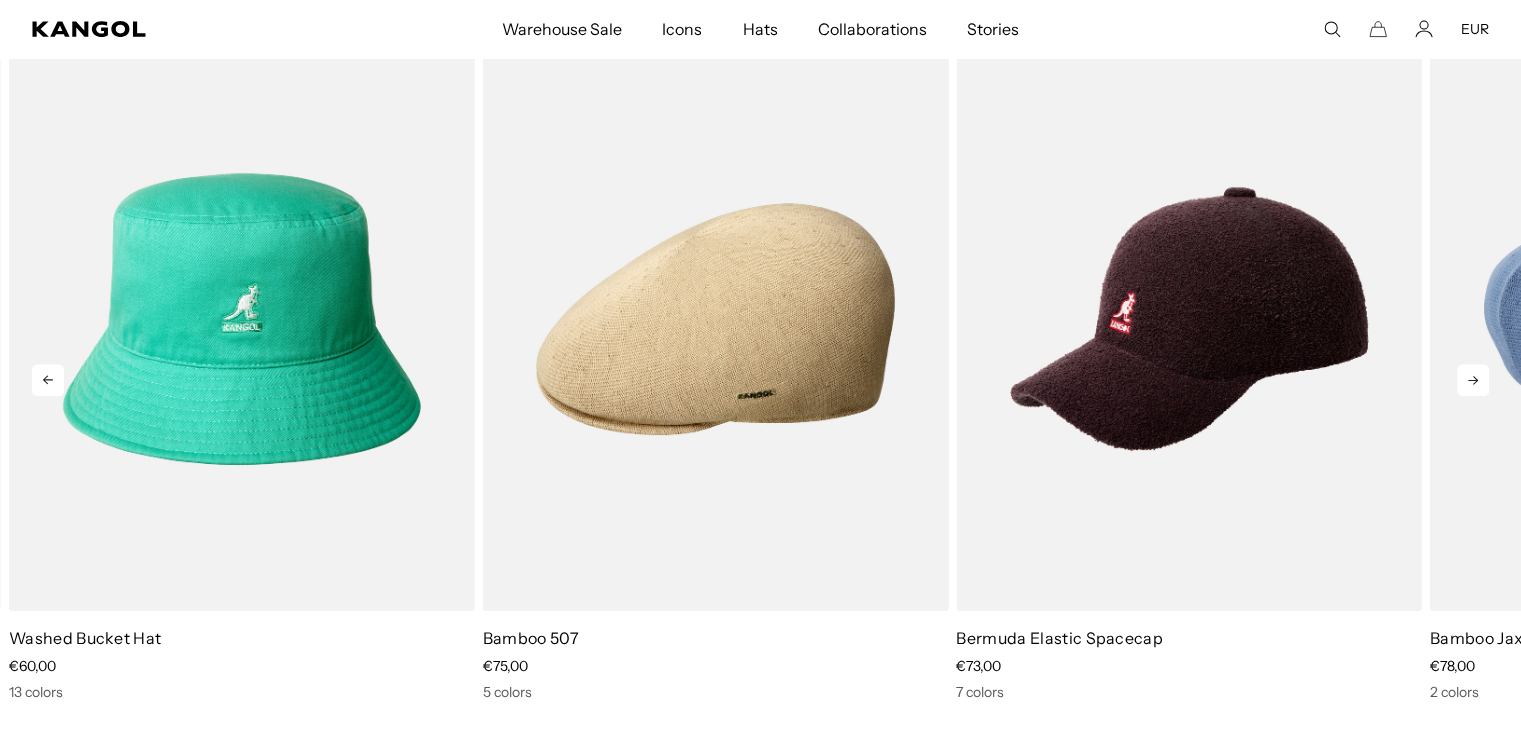 click at bounding box center [1473, 380] 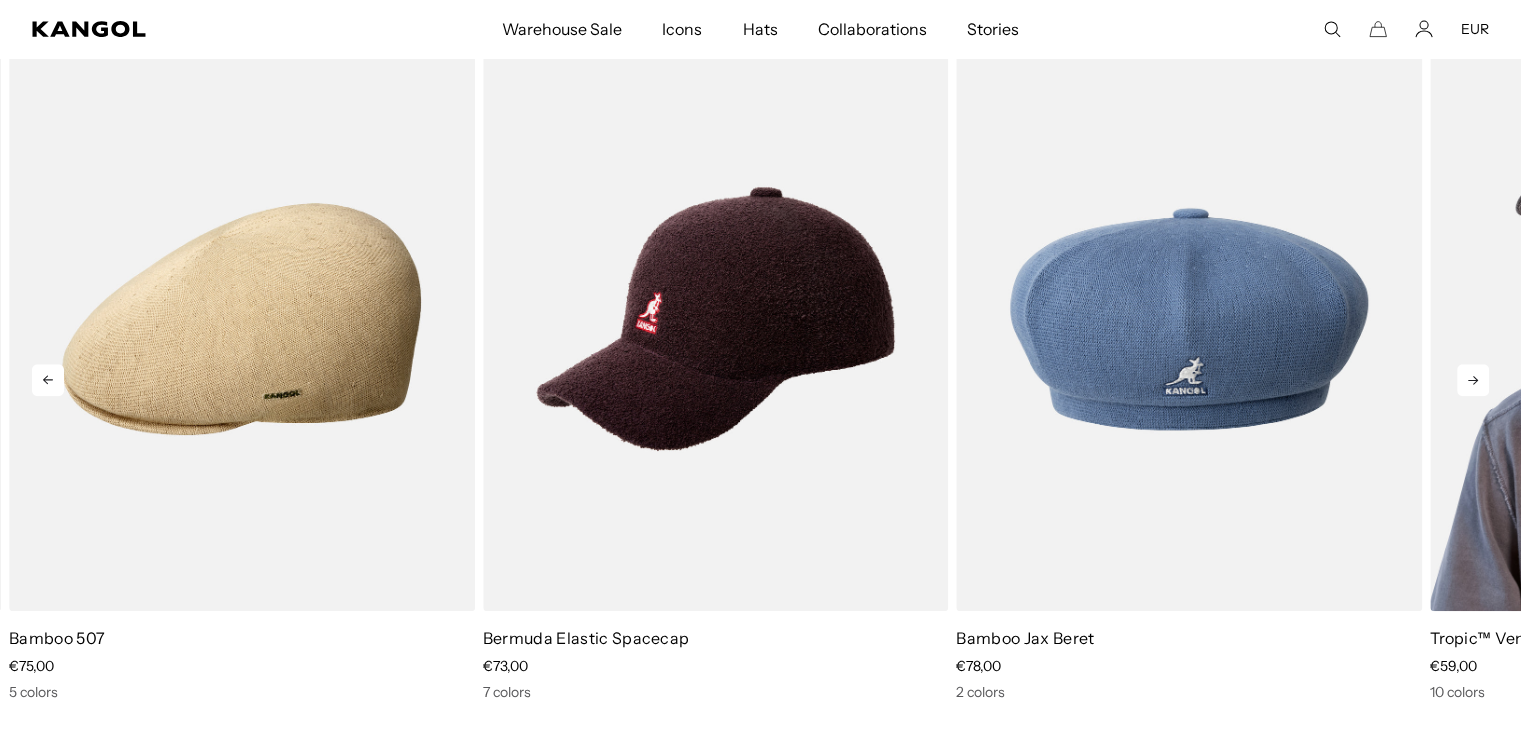 click at bounding box center [1663, 319] 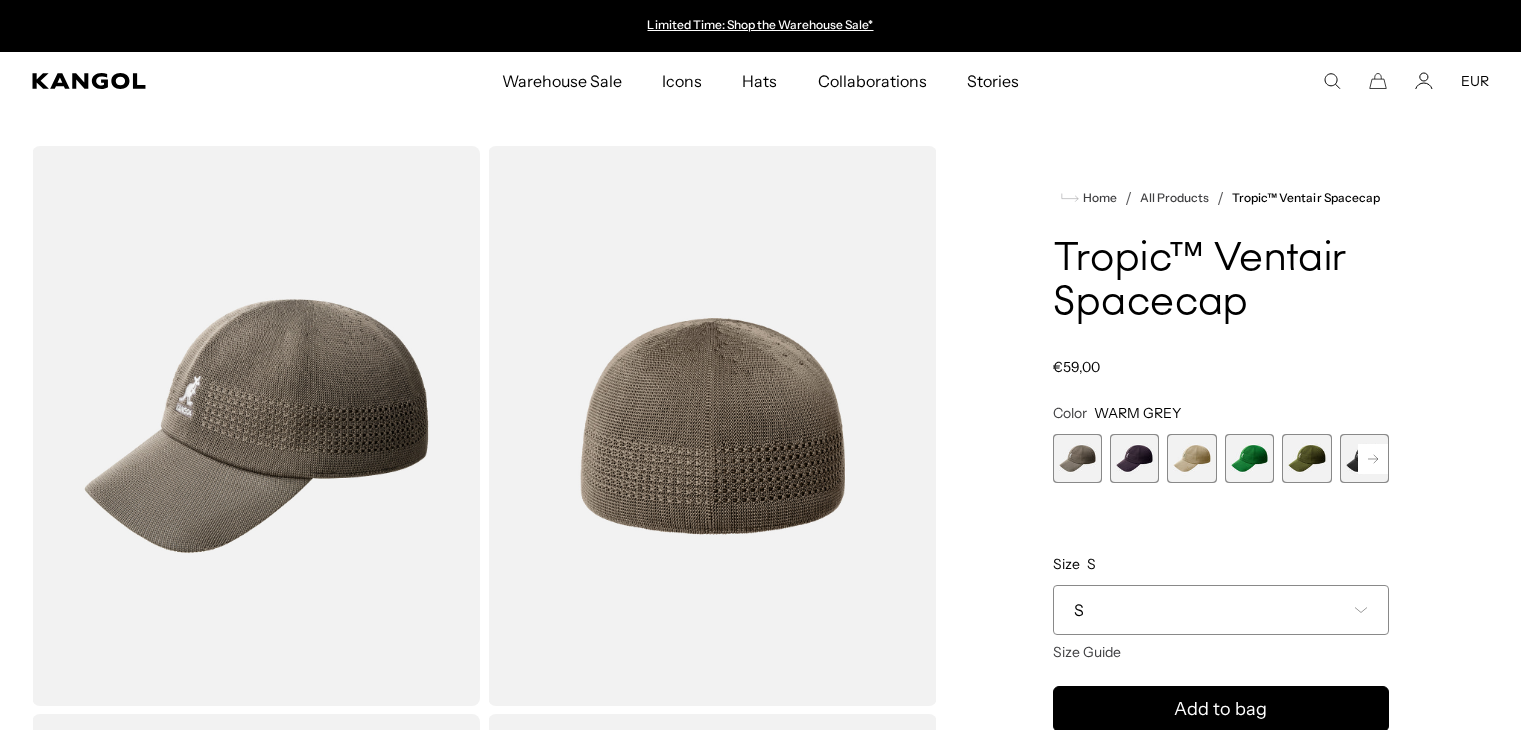 scroll, scrollTop: 0, scrollLeft: 0, axis: both 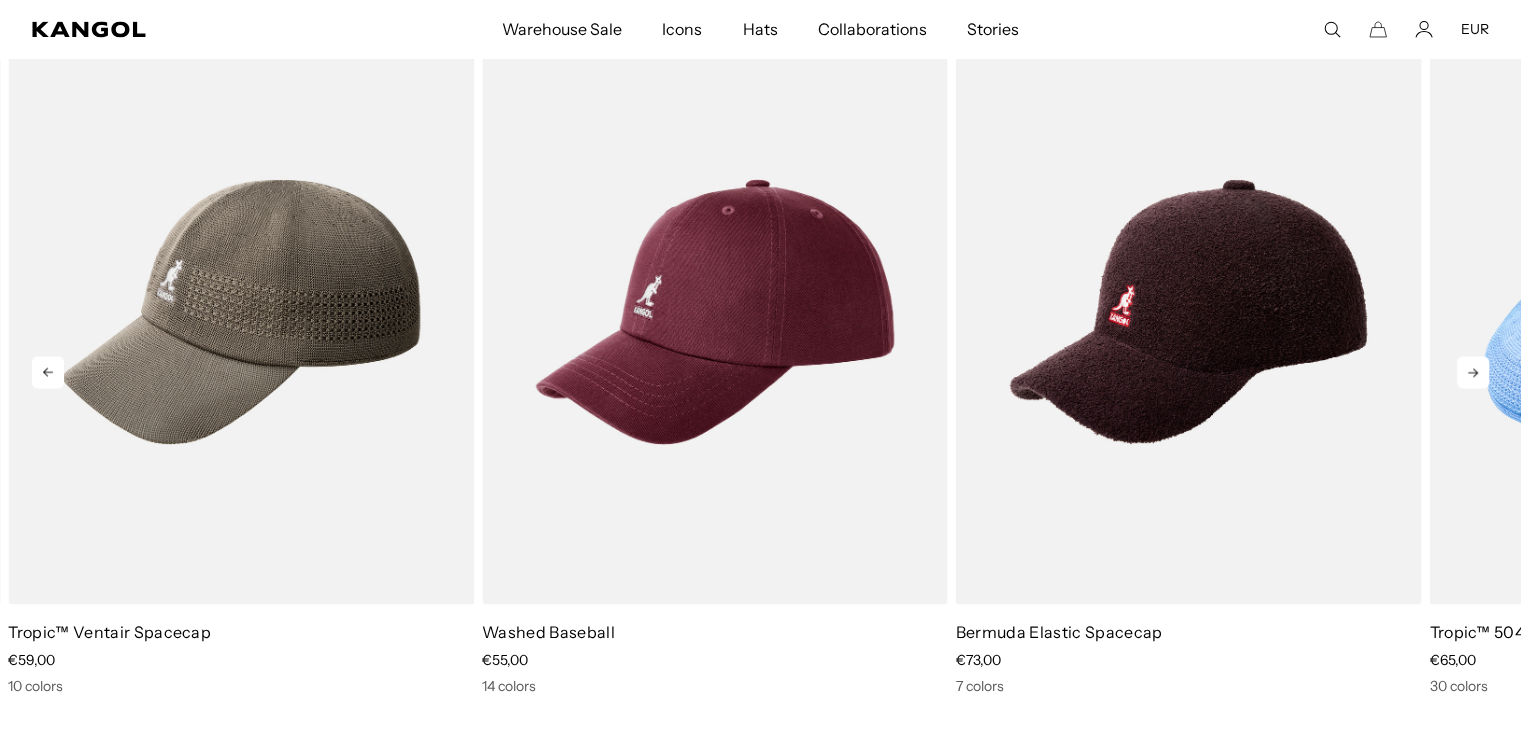 click at bounding box center (1473, 372) 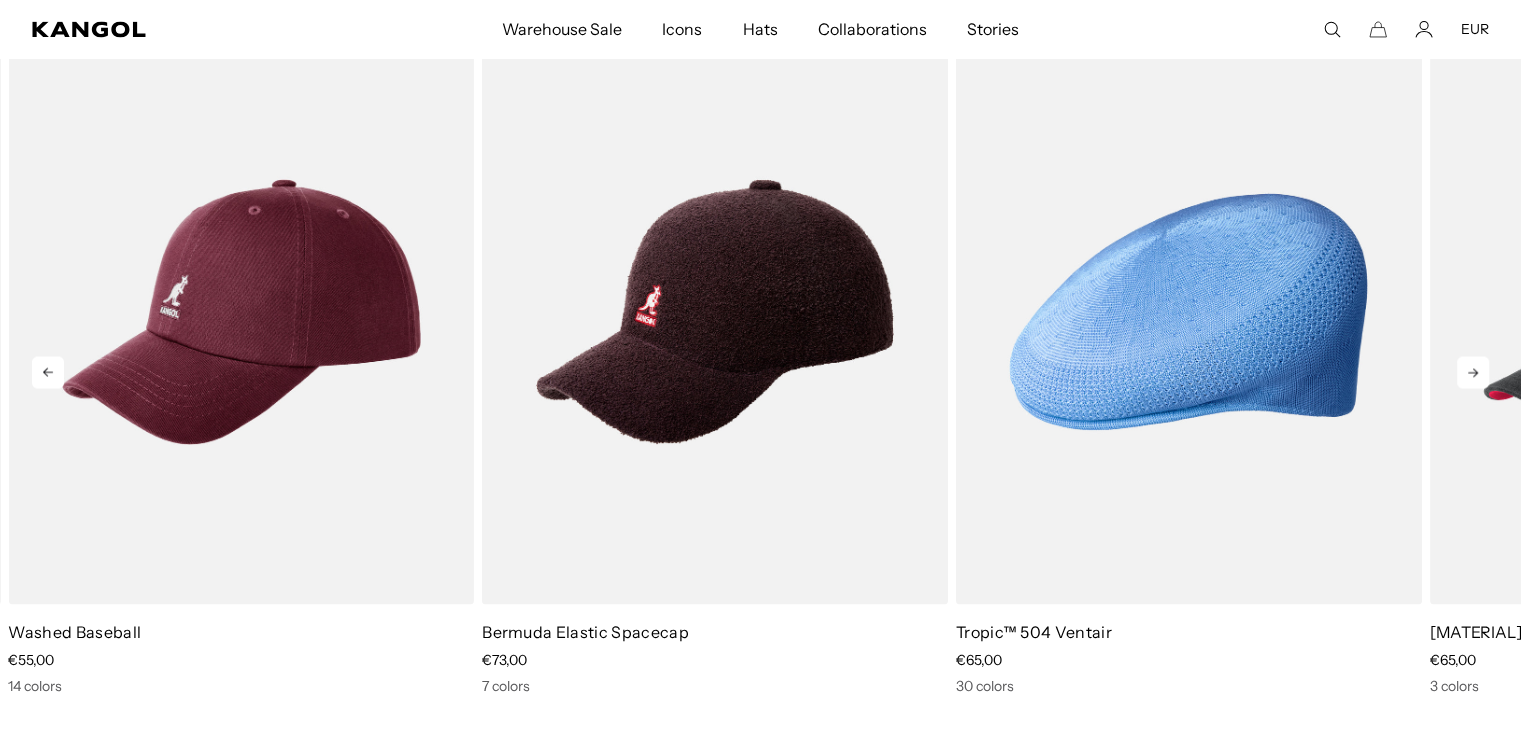 click at bounding box center [1473, 372] 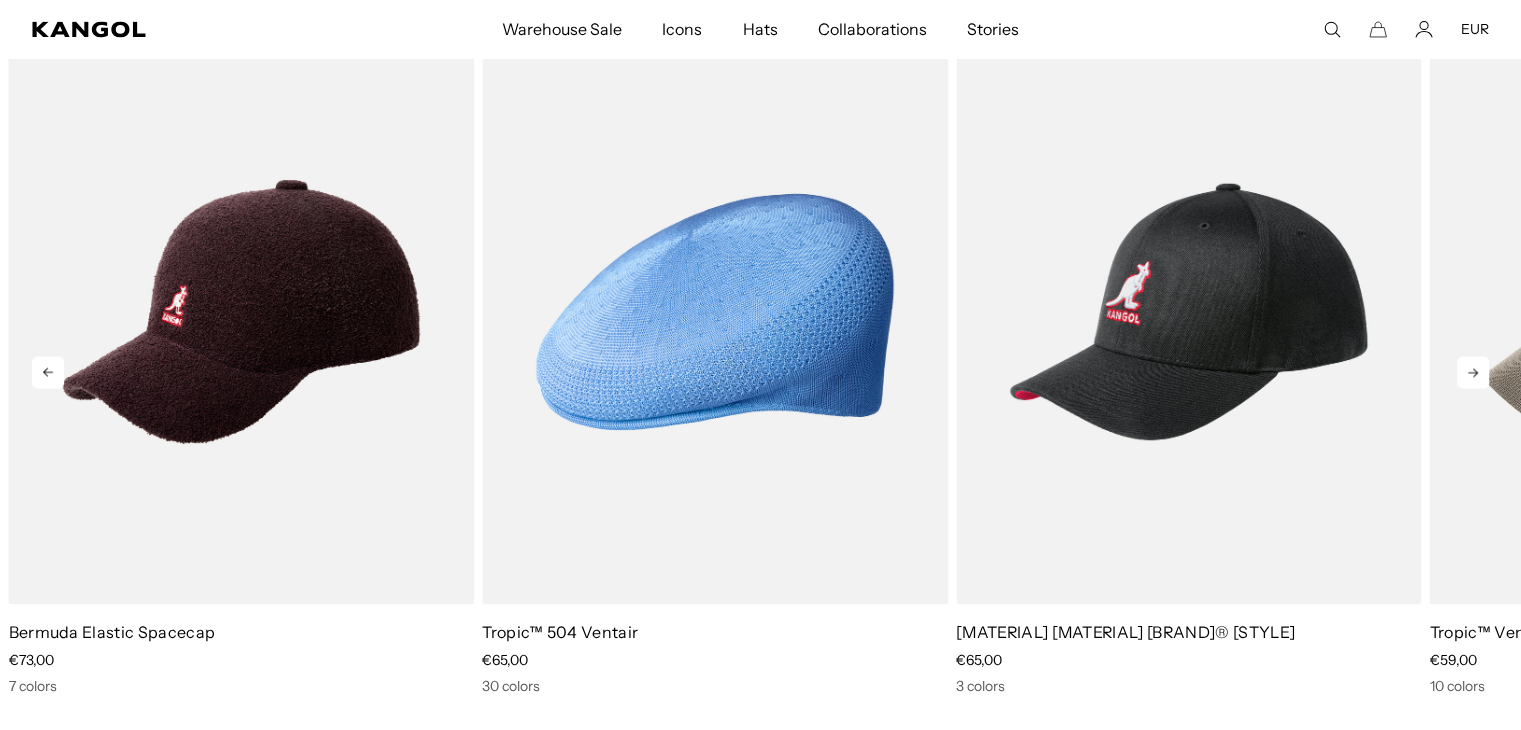 scroll, scrollTop: 0, scrollLeft: 0, axis: both 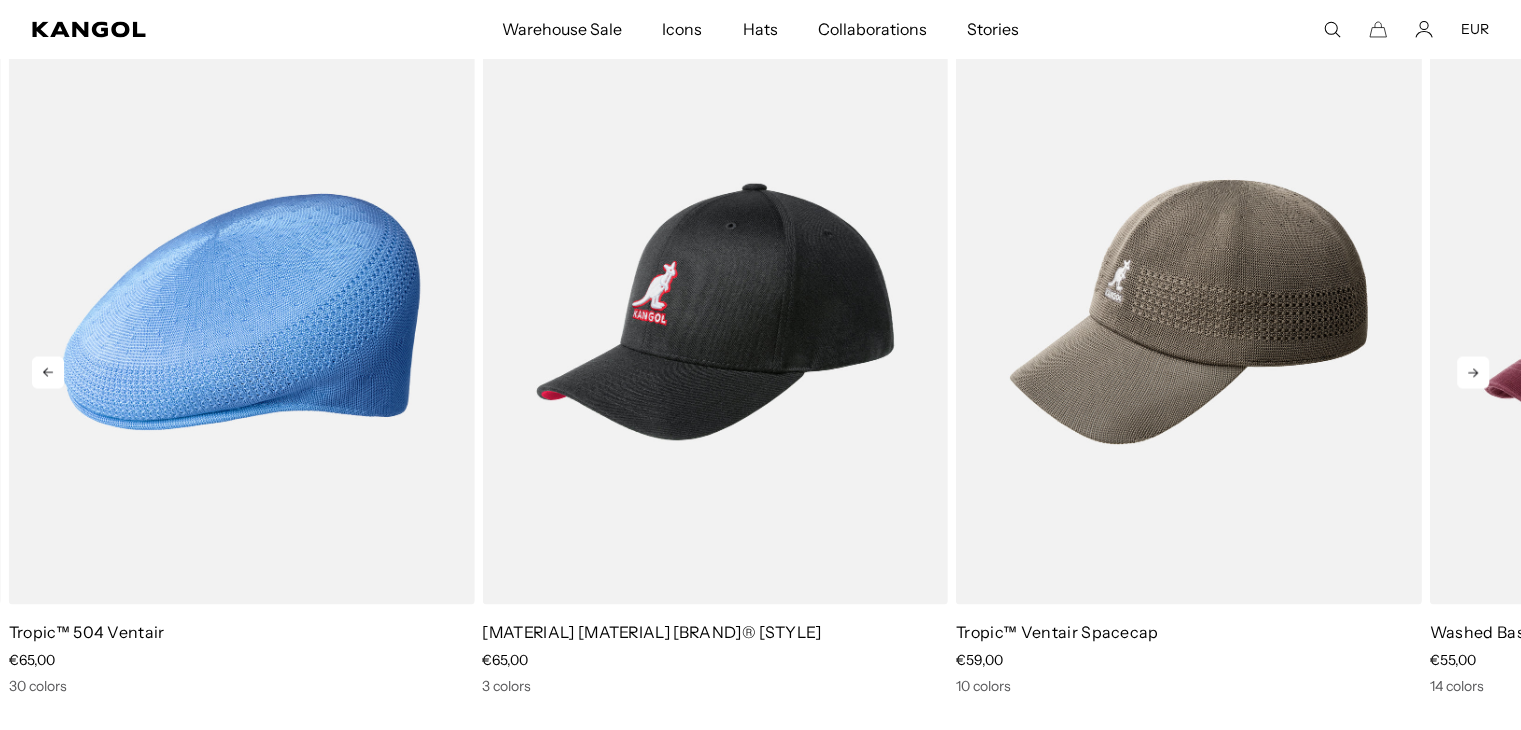 click at bounding box center (1473, 372) 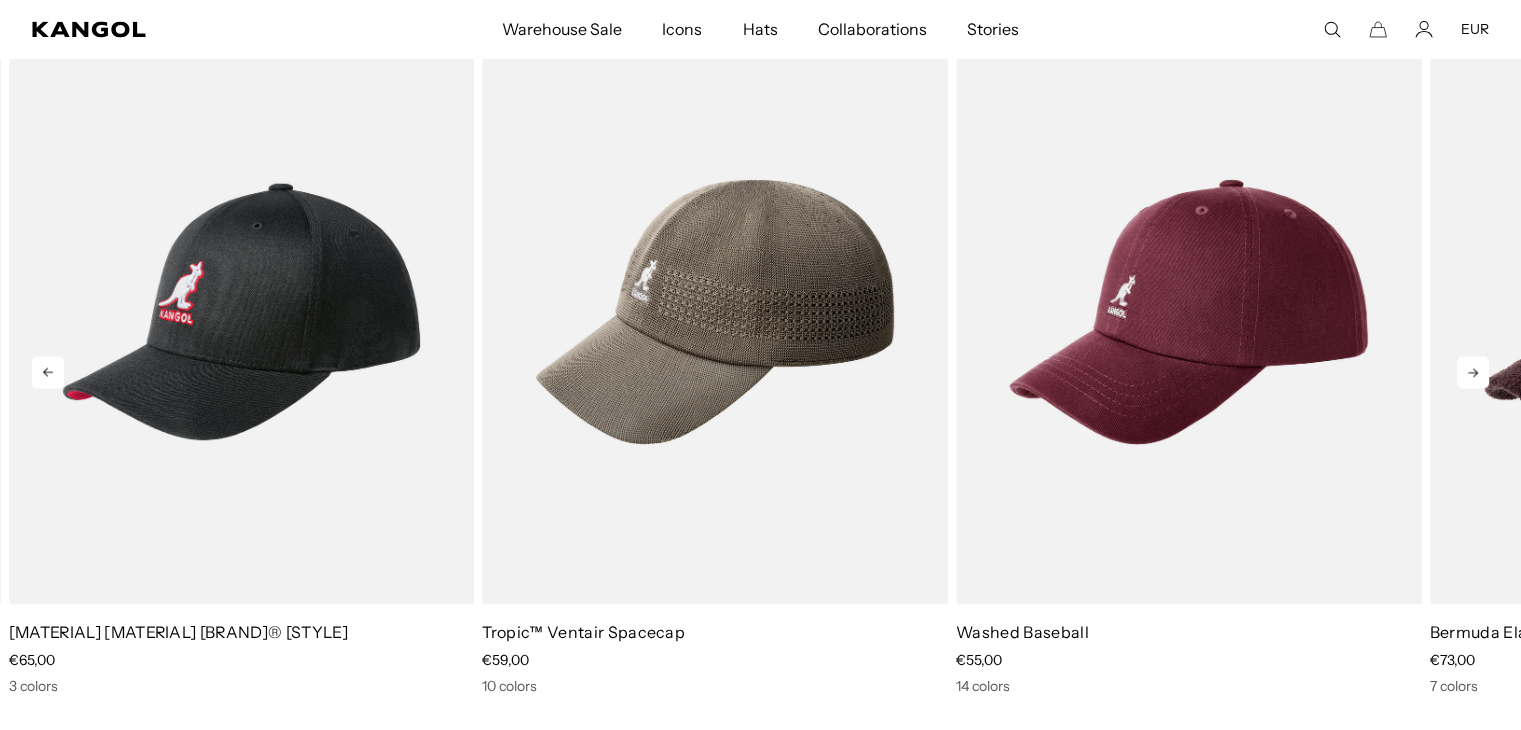 click at bounding box center (1473, 372) 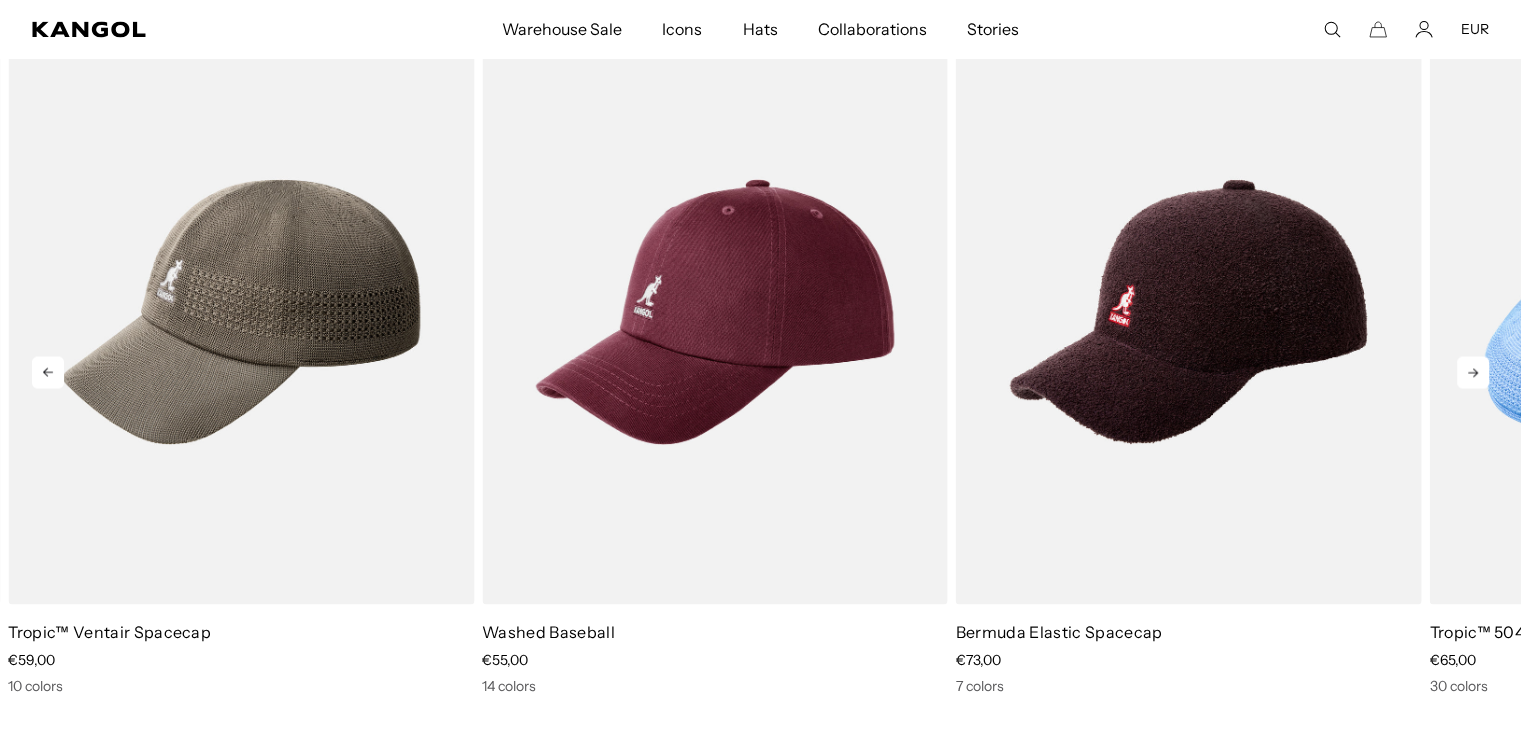 scroll, scrollTop: 0, scrollLeft: 412, axis: horizontal 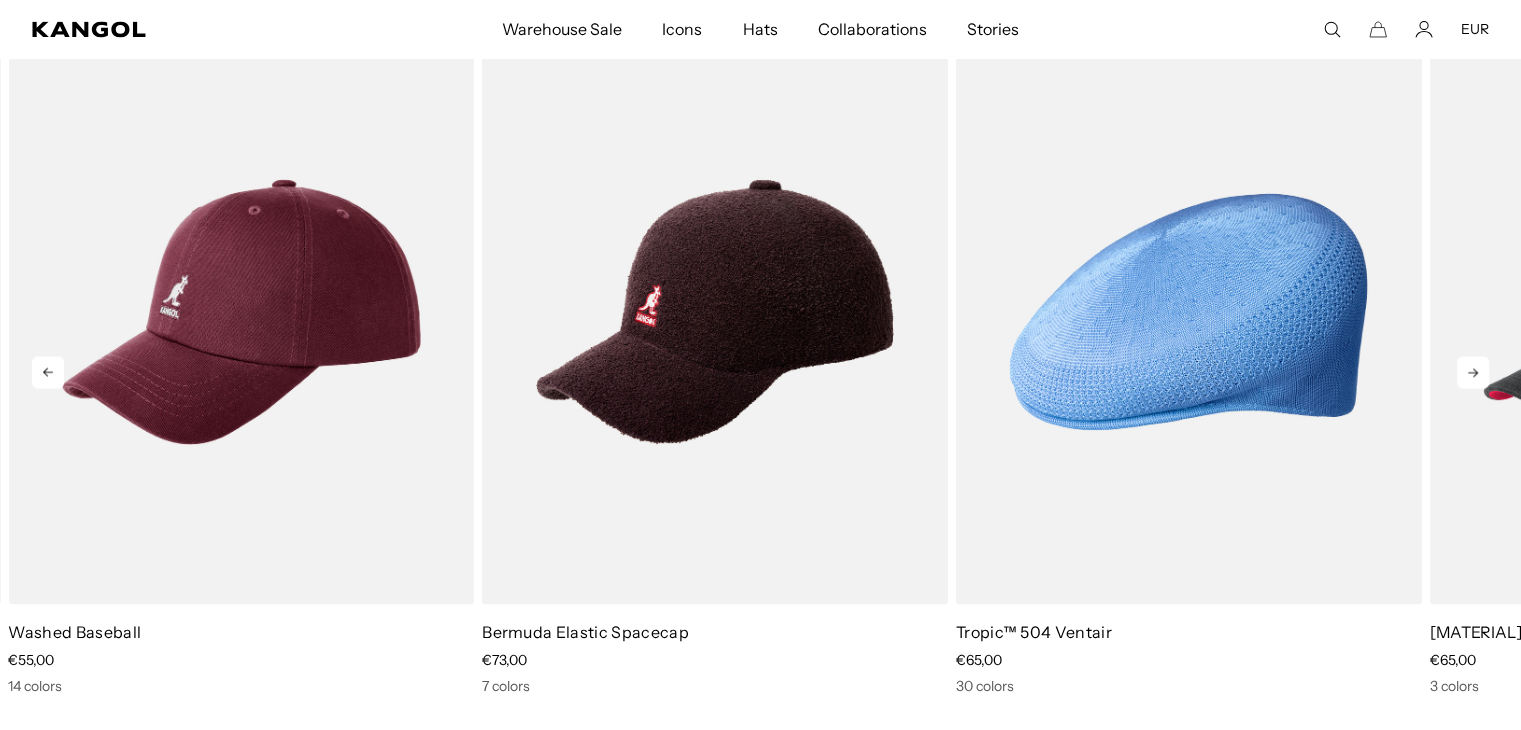 click at bounding box center (1473, 372) 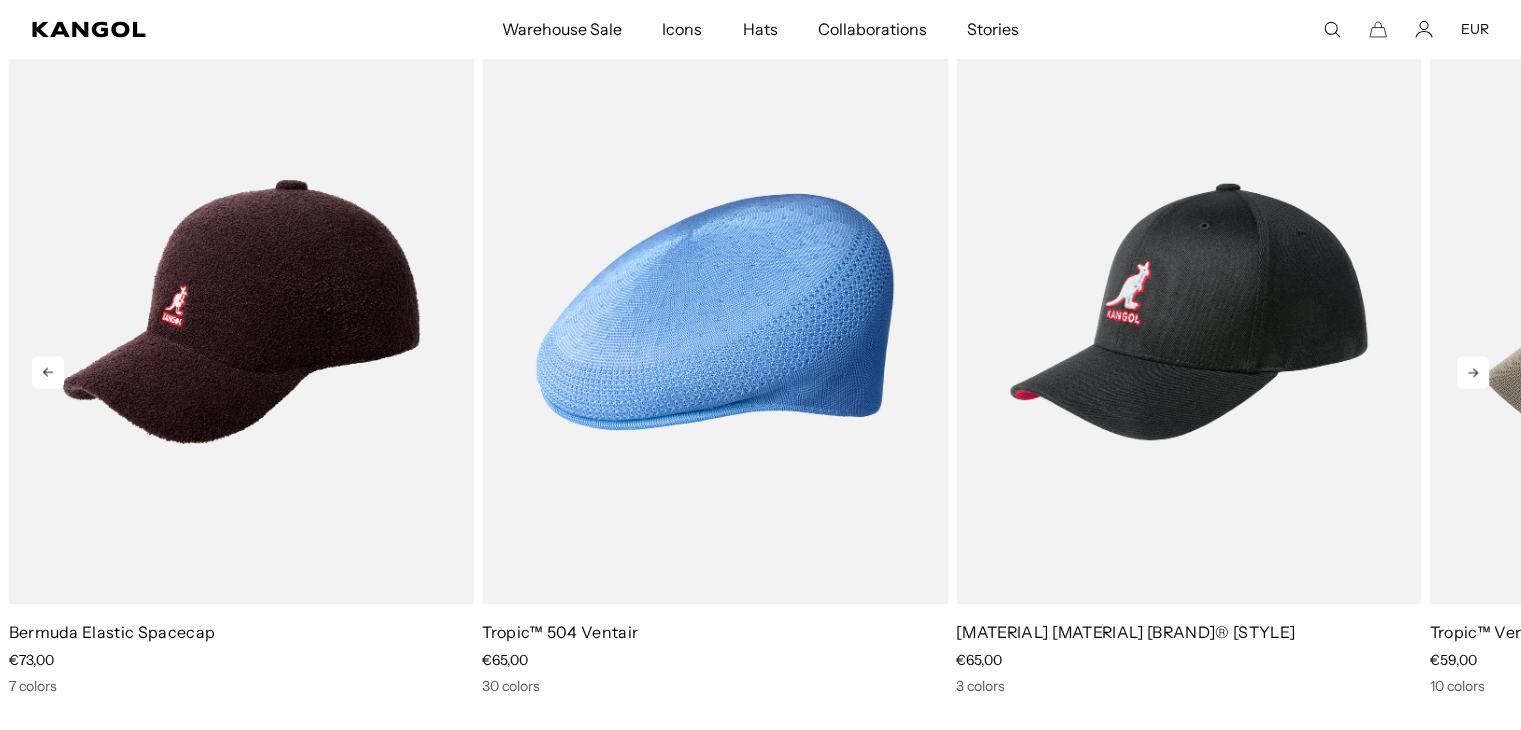 click at bounding box center [1473, 372] 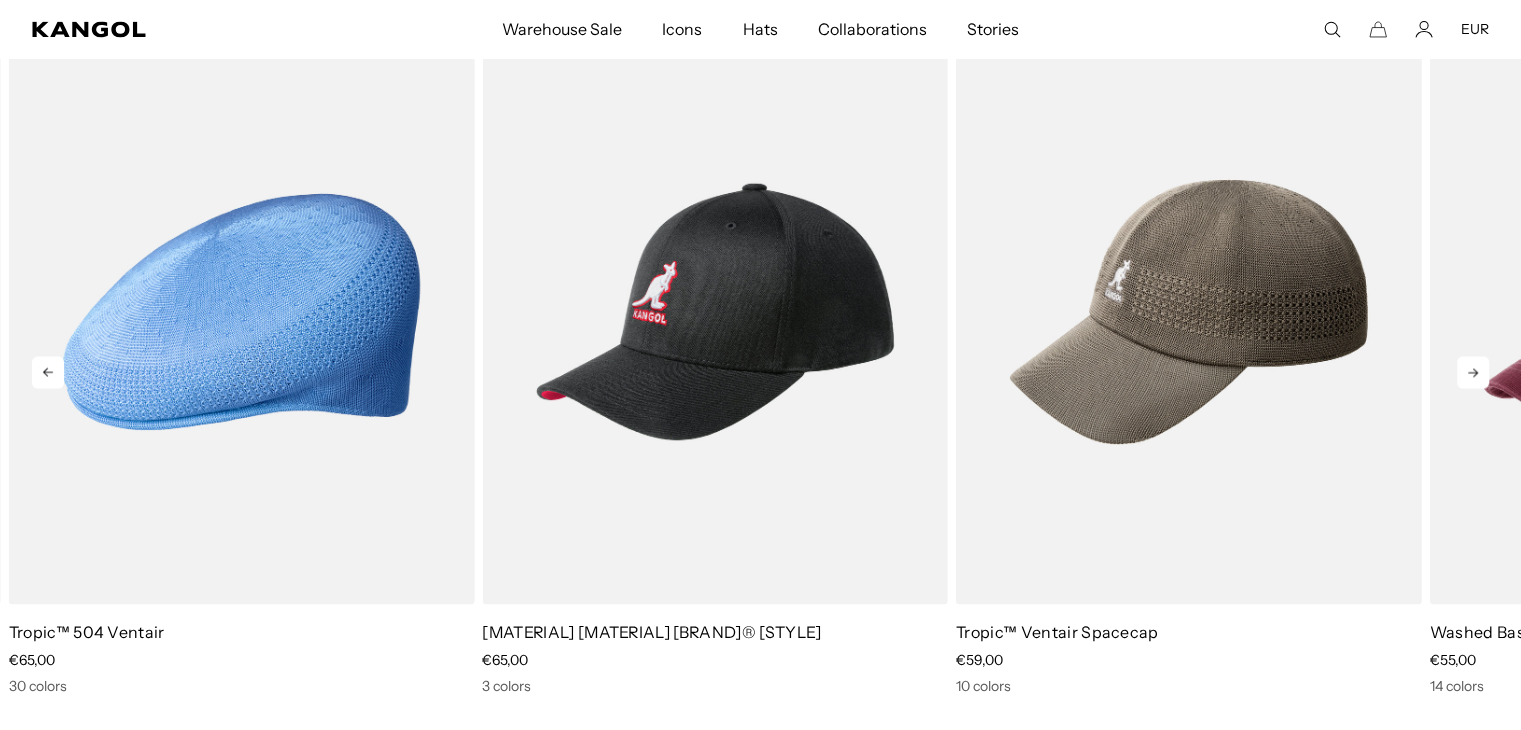 click at bounding box center (1473, 372) 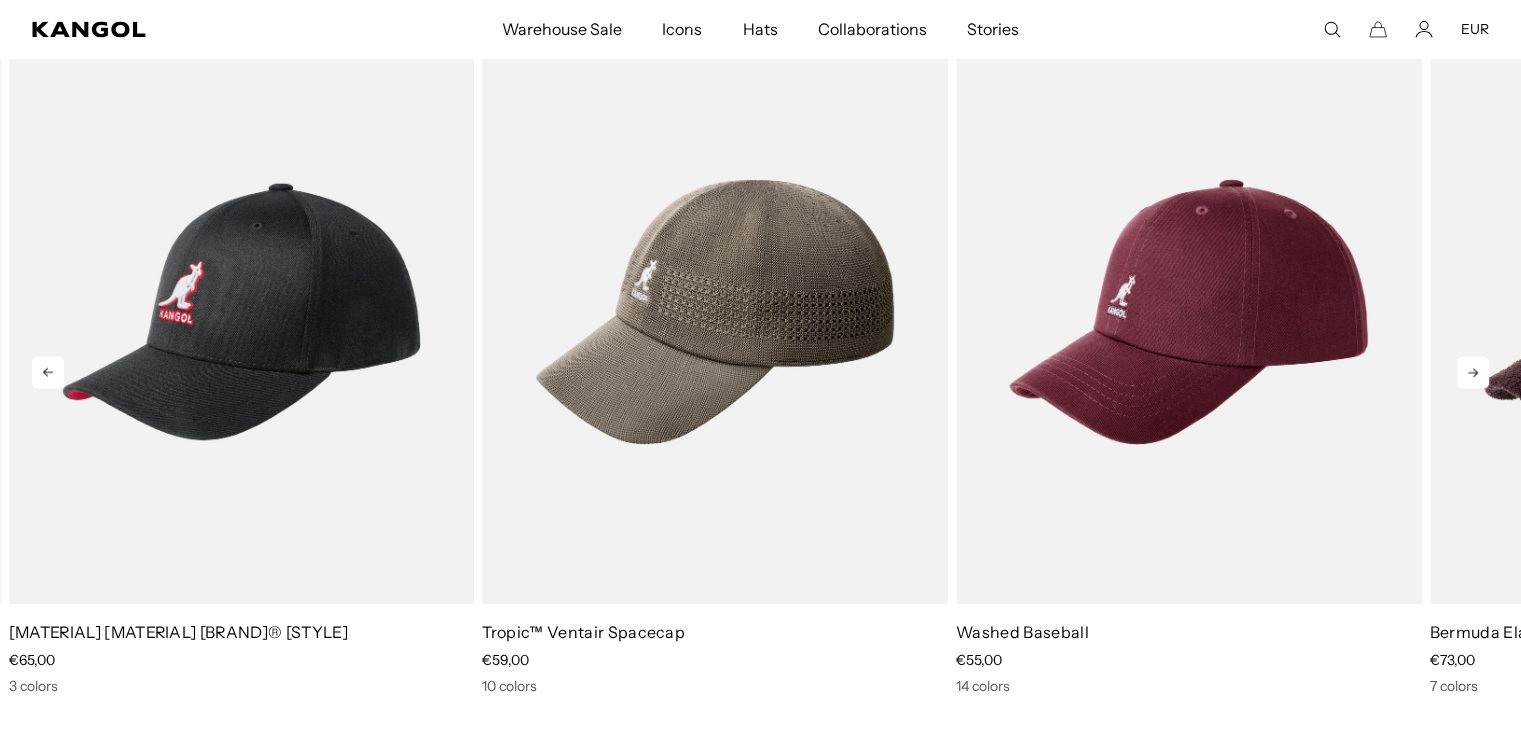 click at bounding box center [1473, 372] 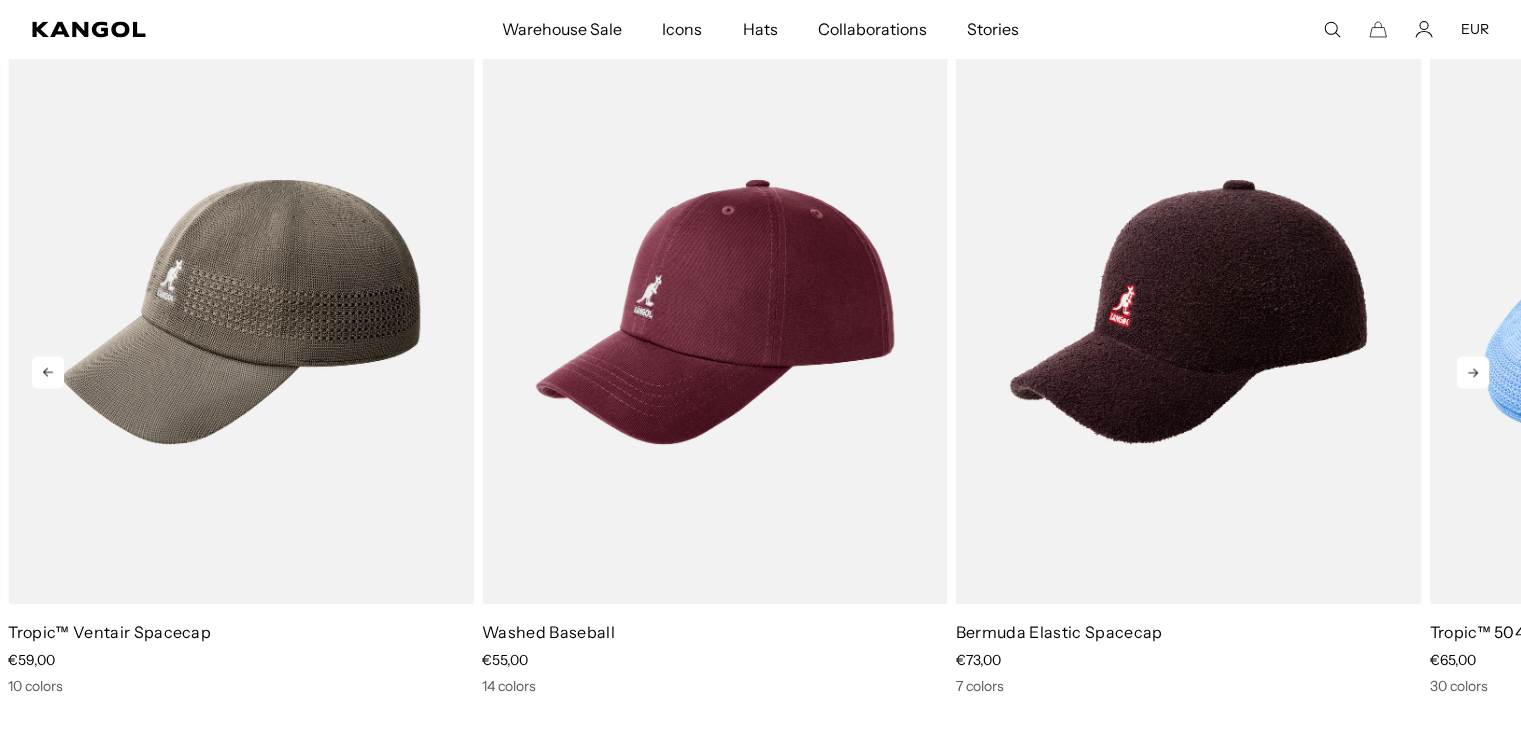 click at bounding box center [1473, 372] 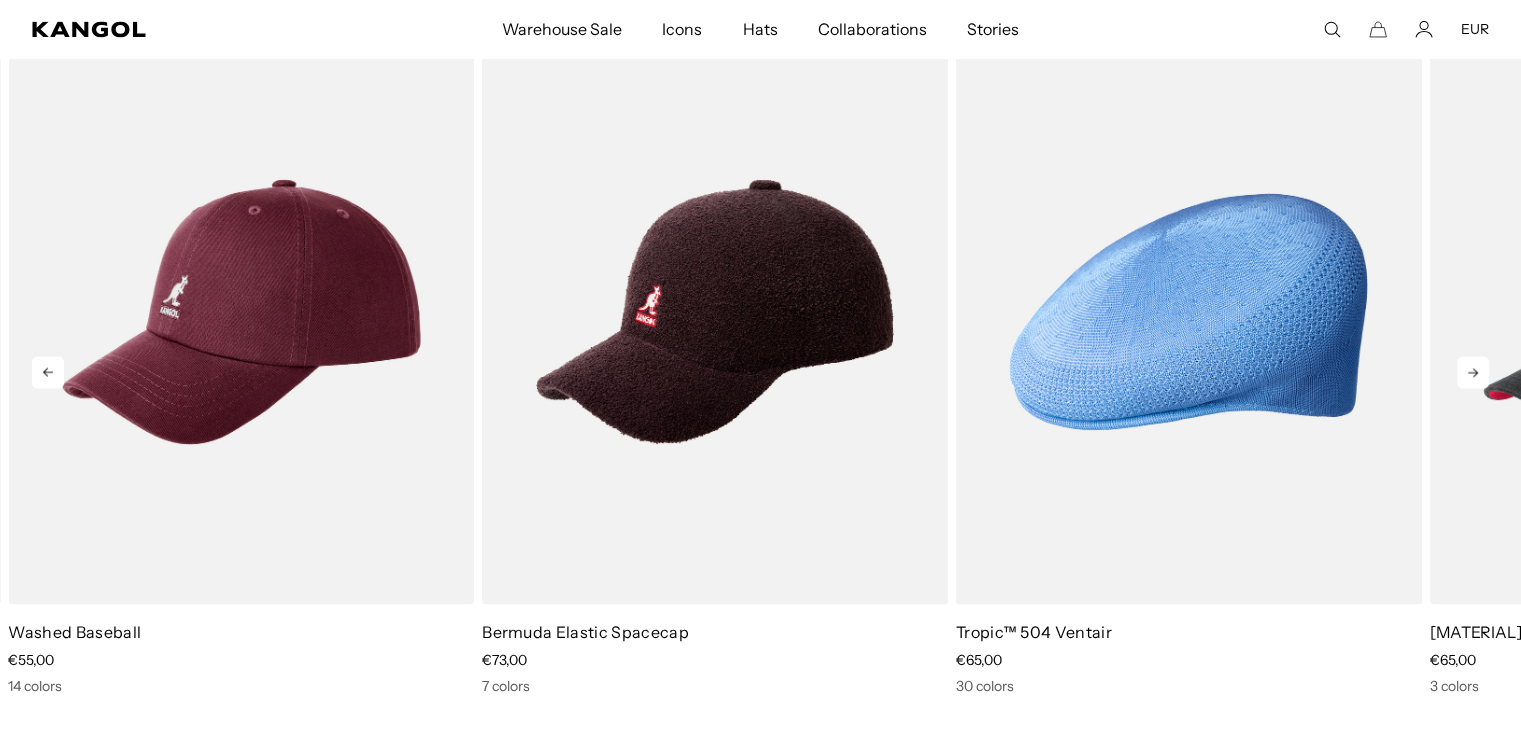click at bounding box center [1473, 372] 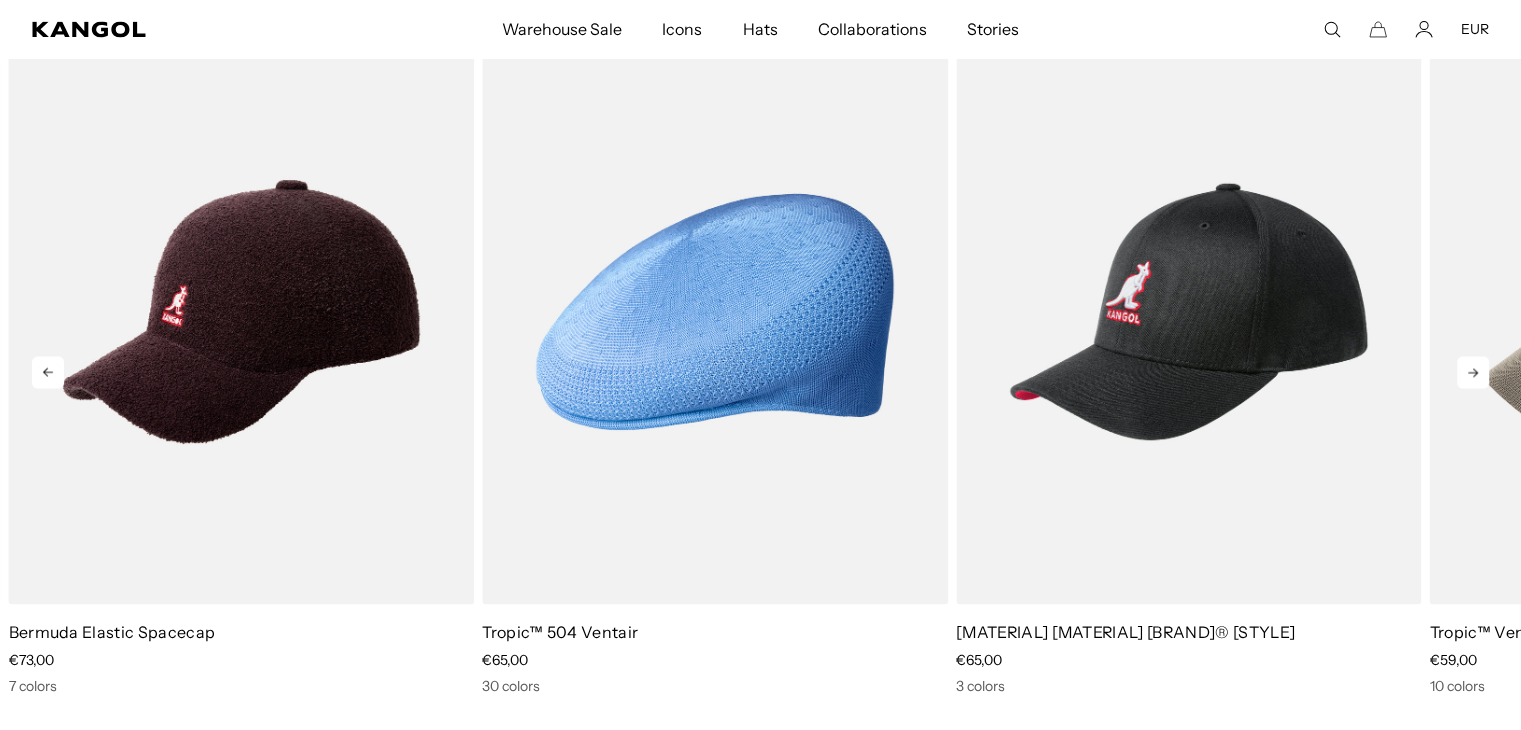 click at bounding box center [1473, 372] 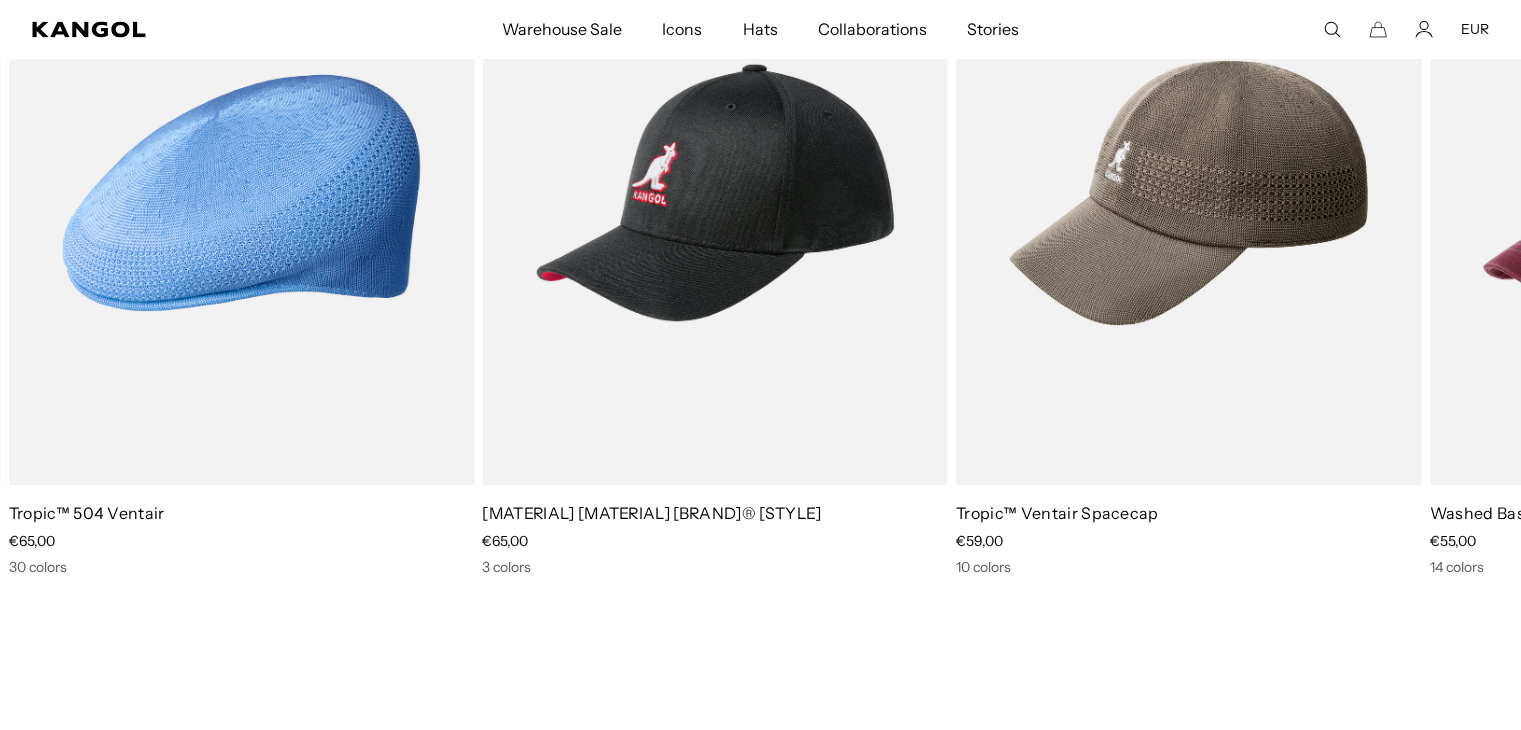 scroll, scrollTop: 4000, scrollLeft: 0, axis: vertical 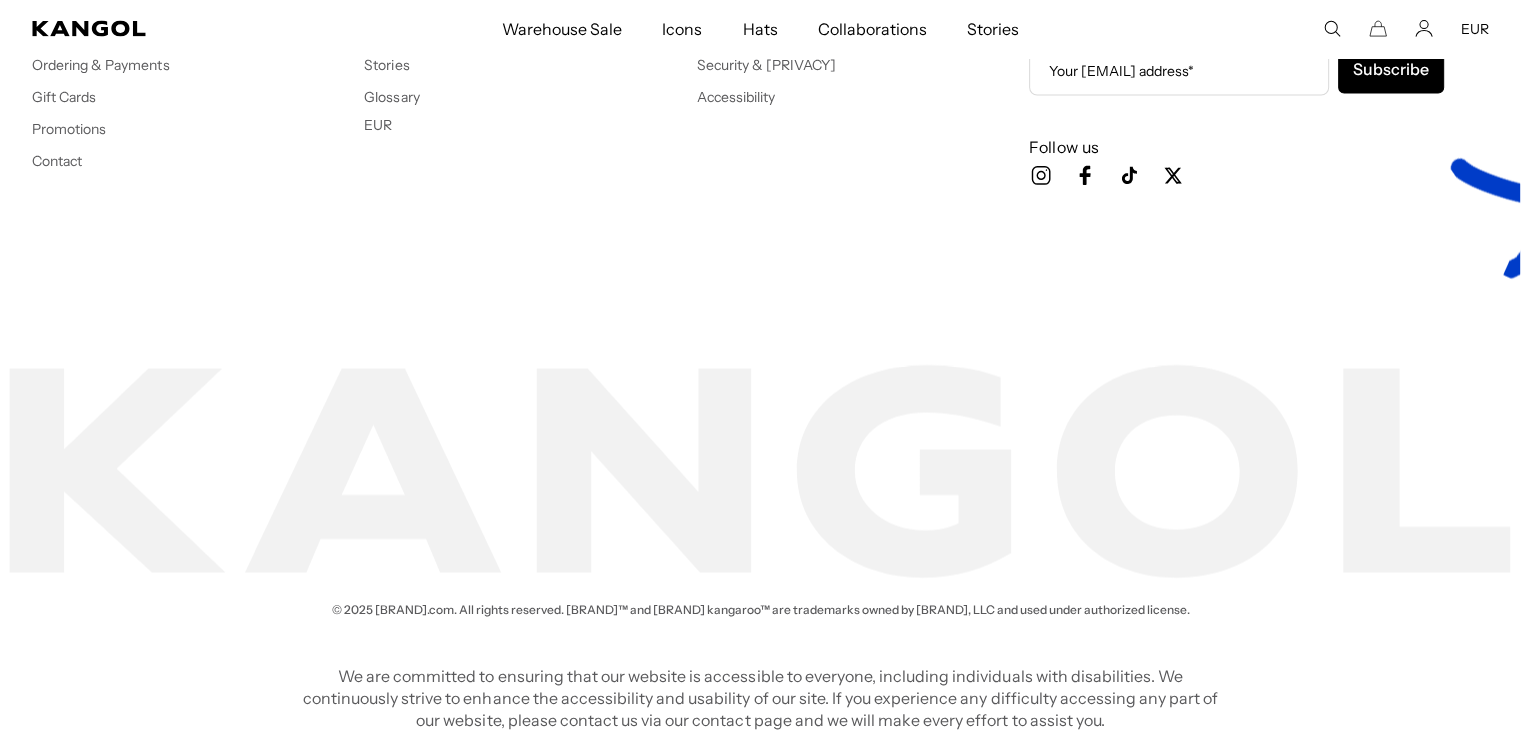 click on "Customer Service
Shipping & Returns
Start A Return
Ordering & Payments
Gift Cards
Promotions
Contact
Resources
Sizing
Care Guide
Stories
Glossary
EUR
USD
EUR
About Our Story" at bounding box center [760, 252] 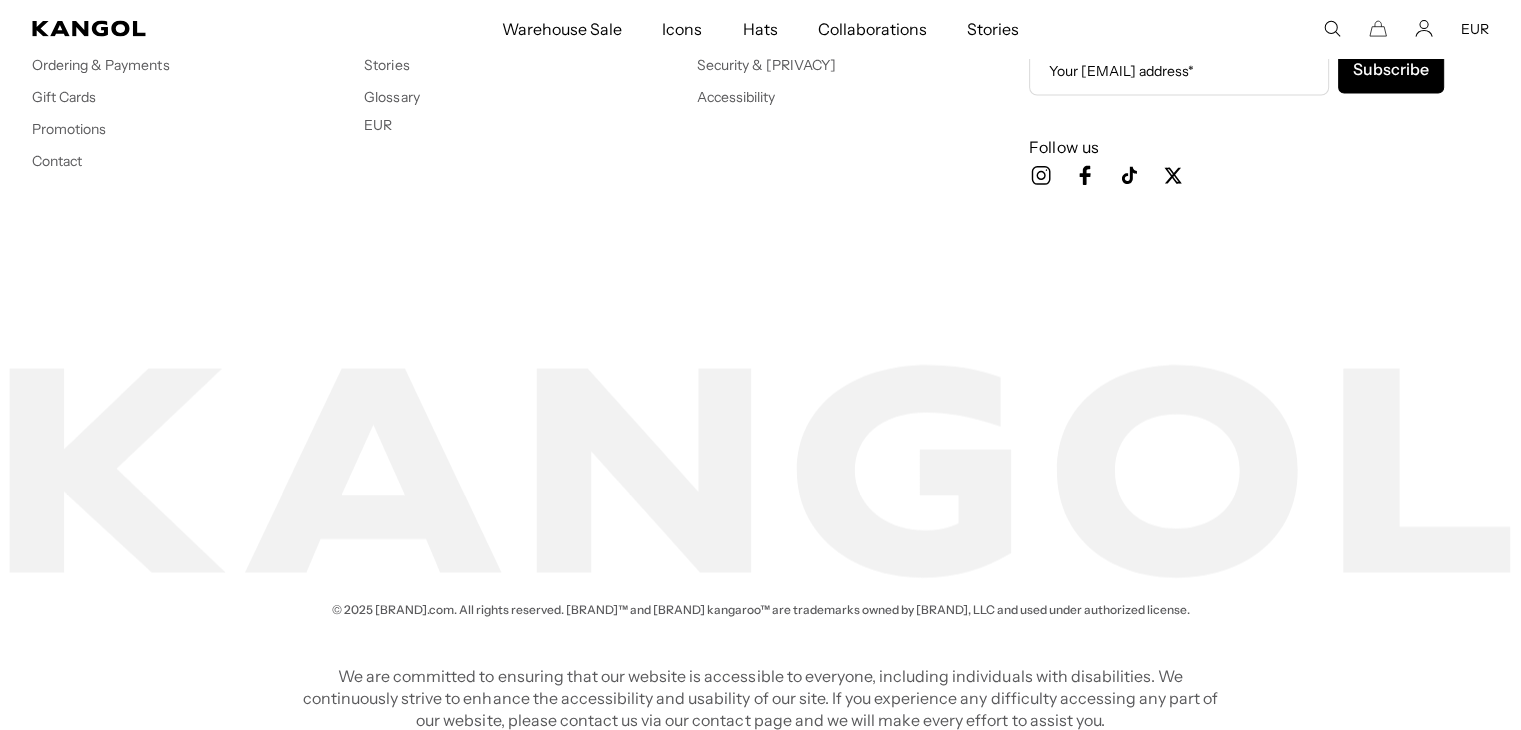 scroll, scrollTop: 0, scrollLeft: 412, axis: horizontal 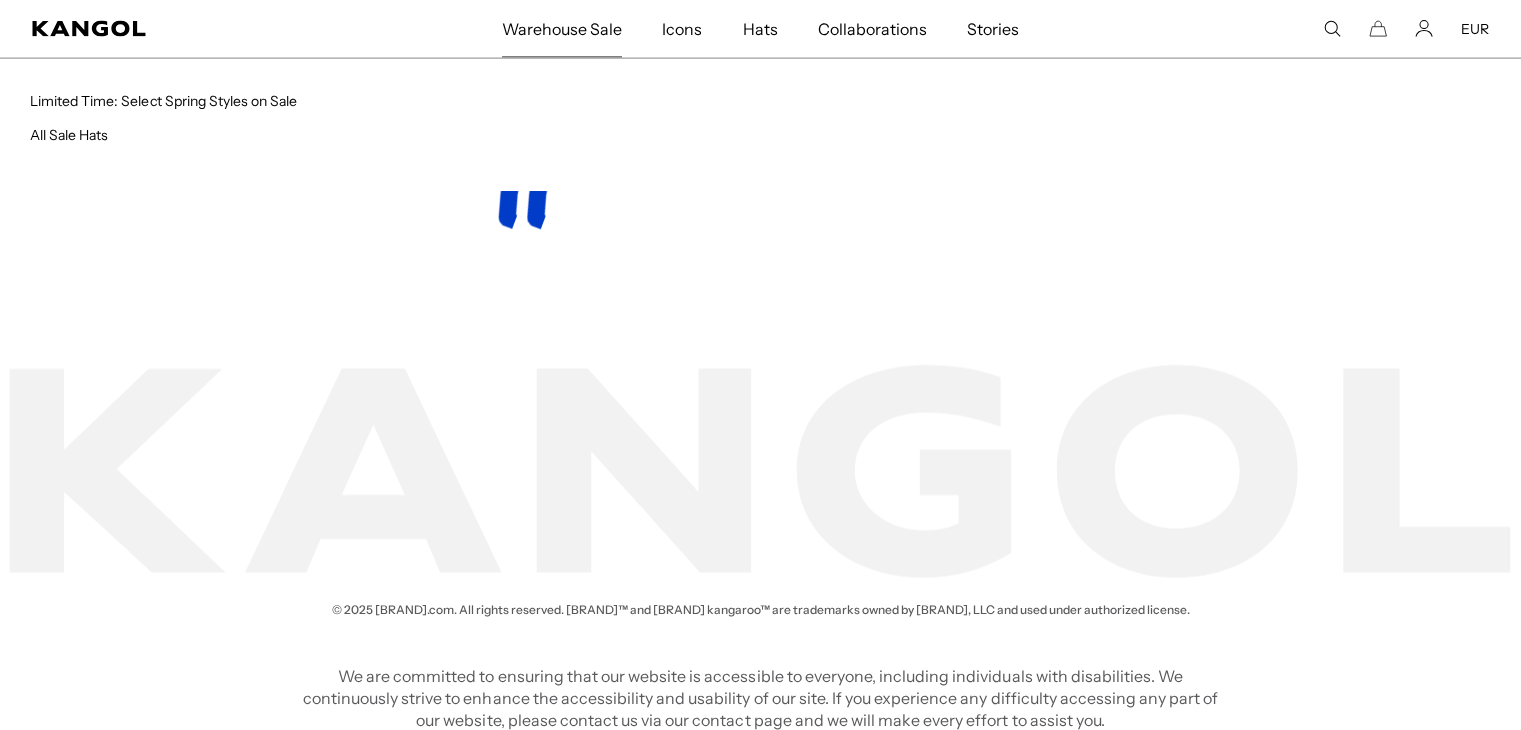 click on "Warehouse Sale" at bounding box center (562, 29) 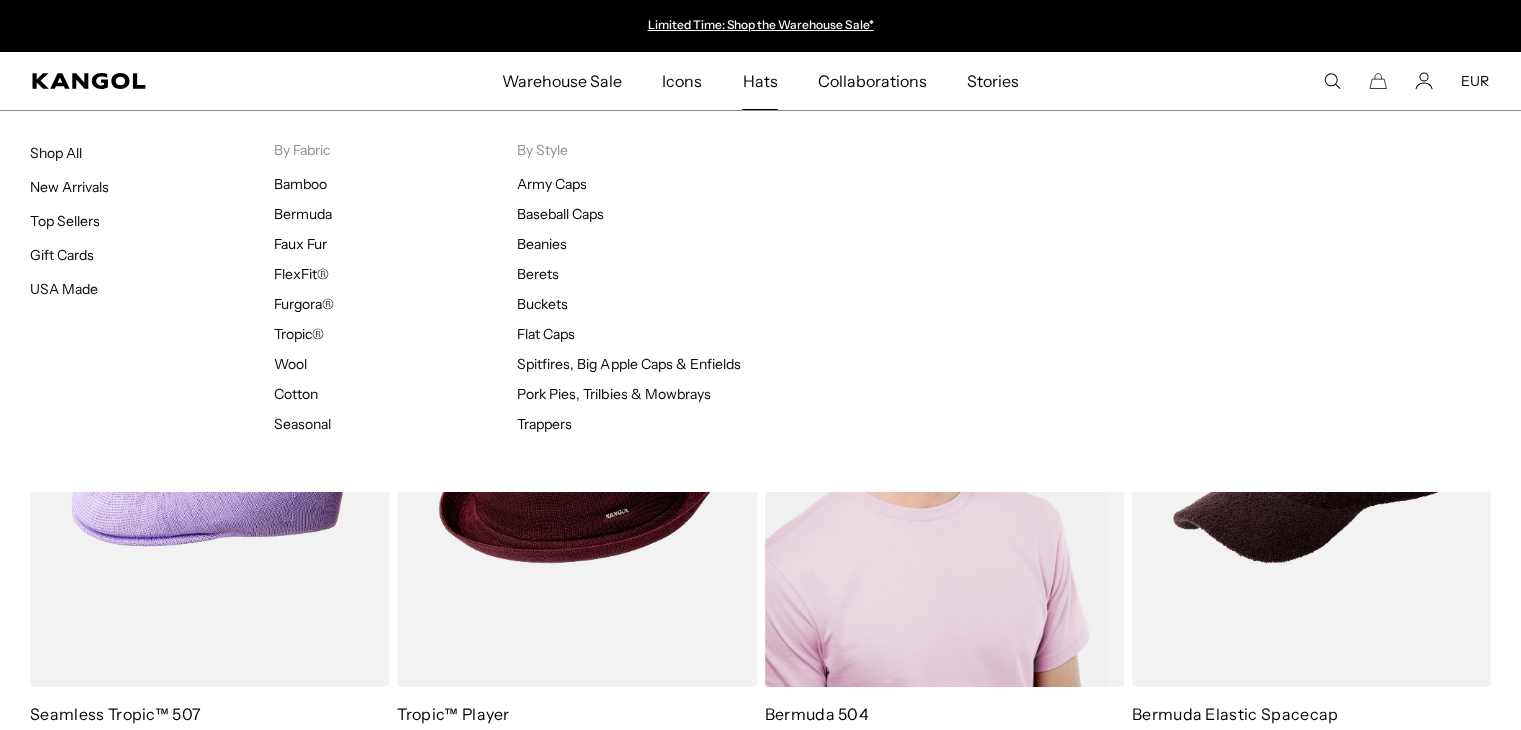 scroll, scrollTop: 0, scrollLeft: 0, axis: both 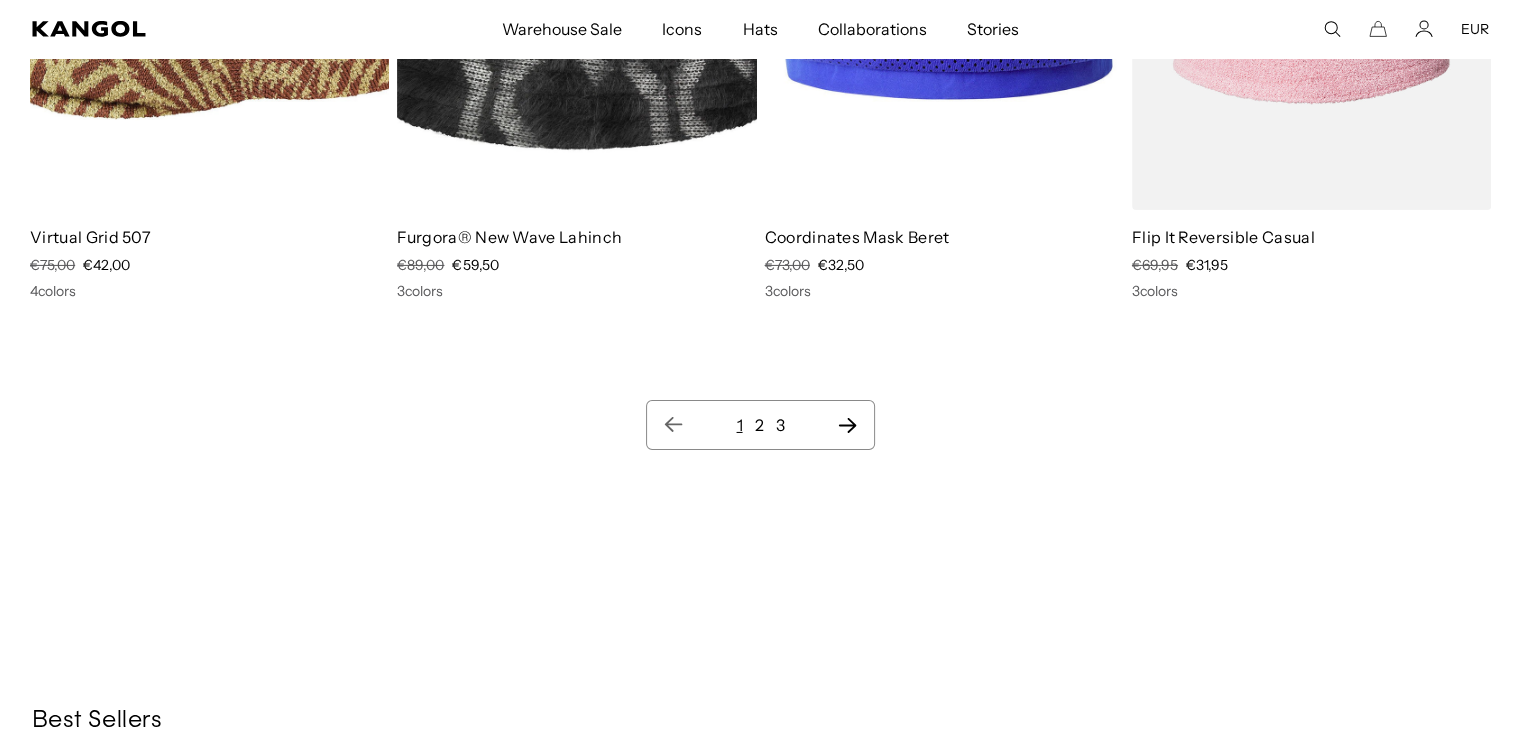 click at bounding box center (847, 425) 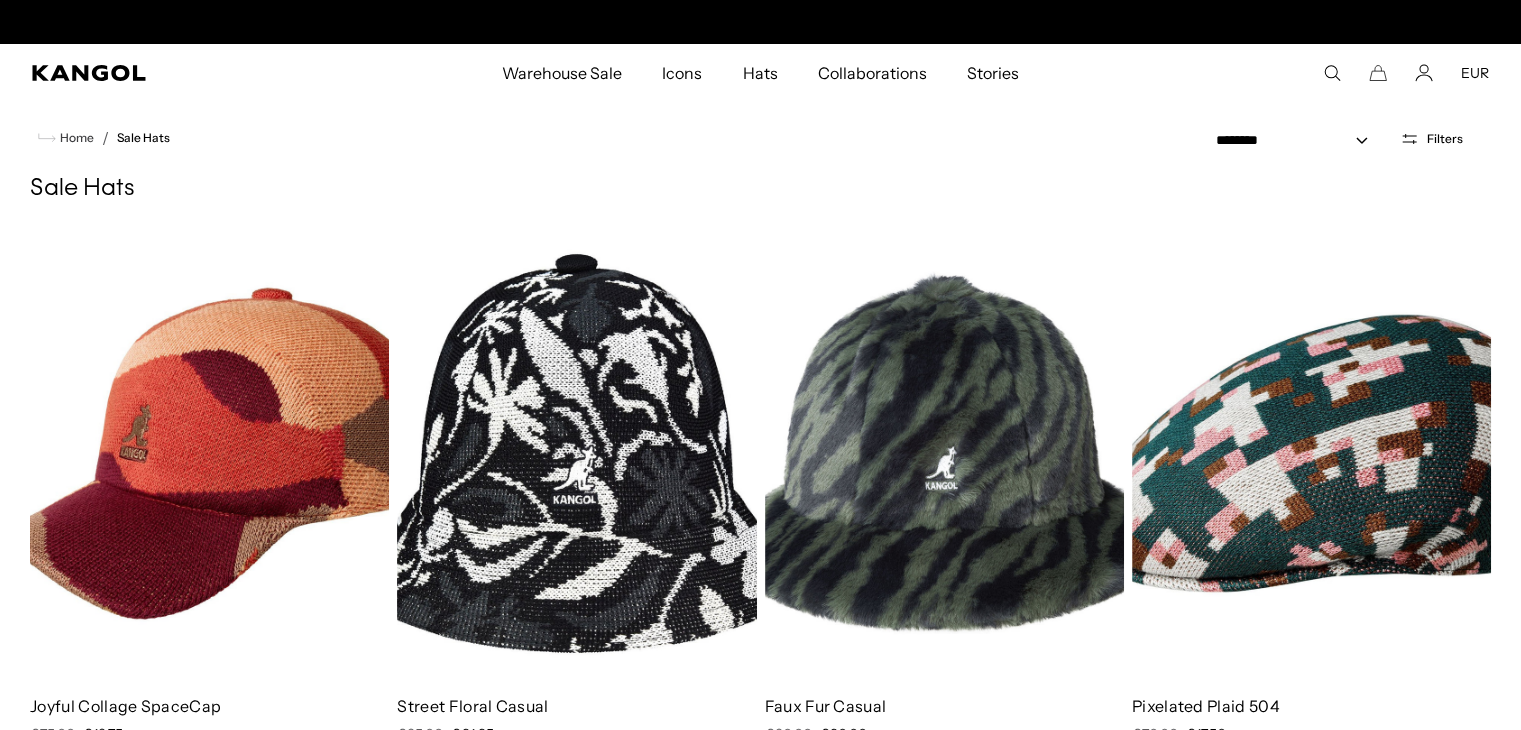 scroll, scrollTop: 0, scrollLeft: 0, axis: both 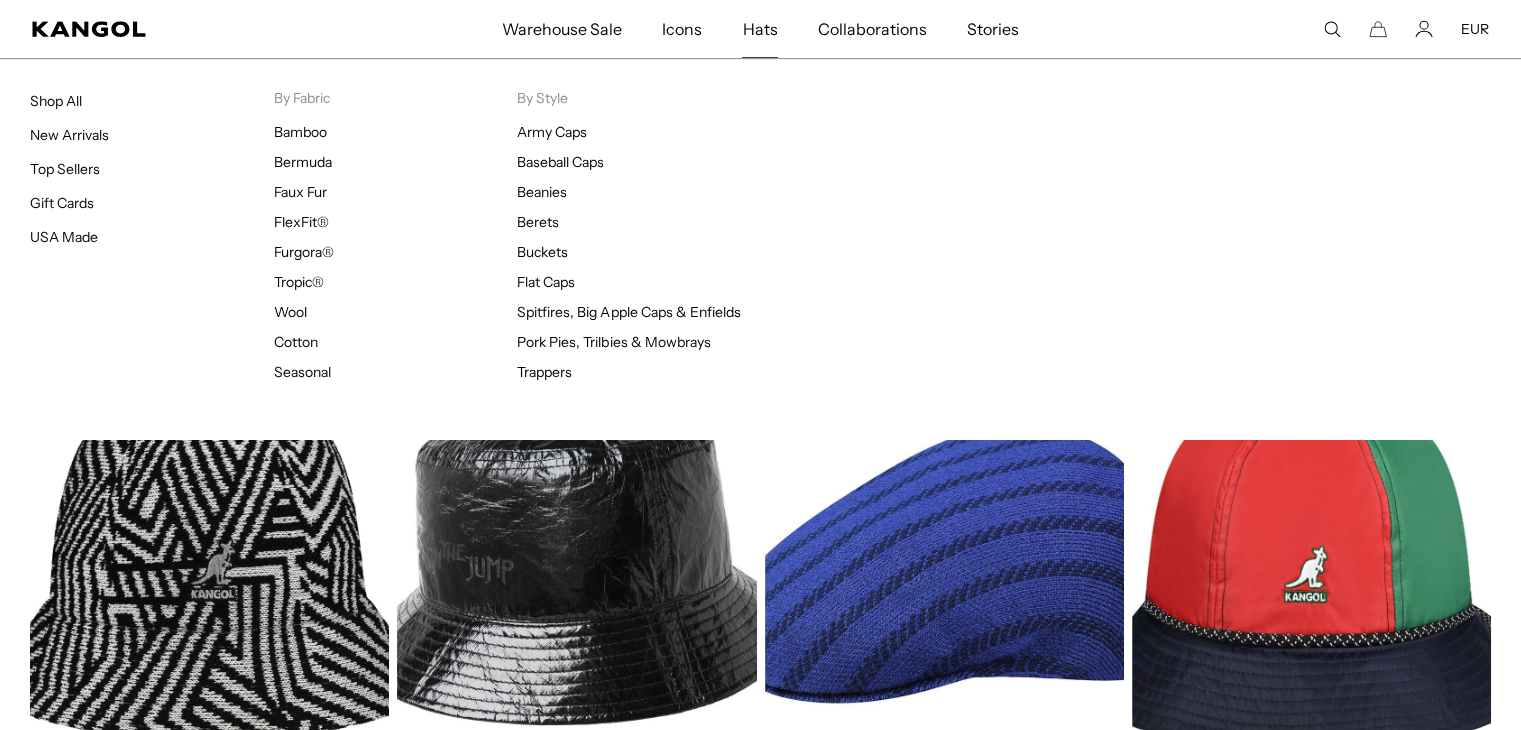 click on "Hats" at bounding box center (759, 29) 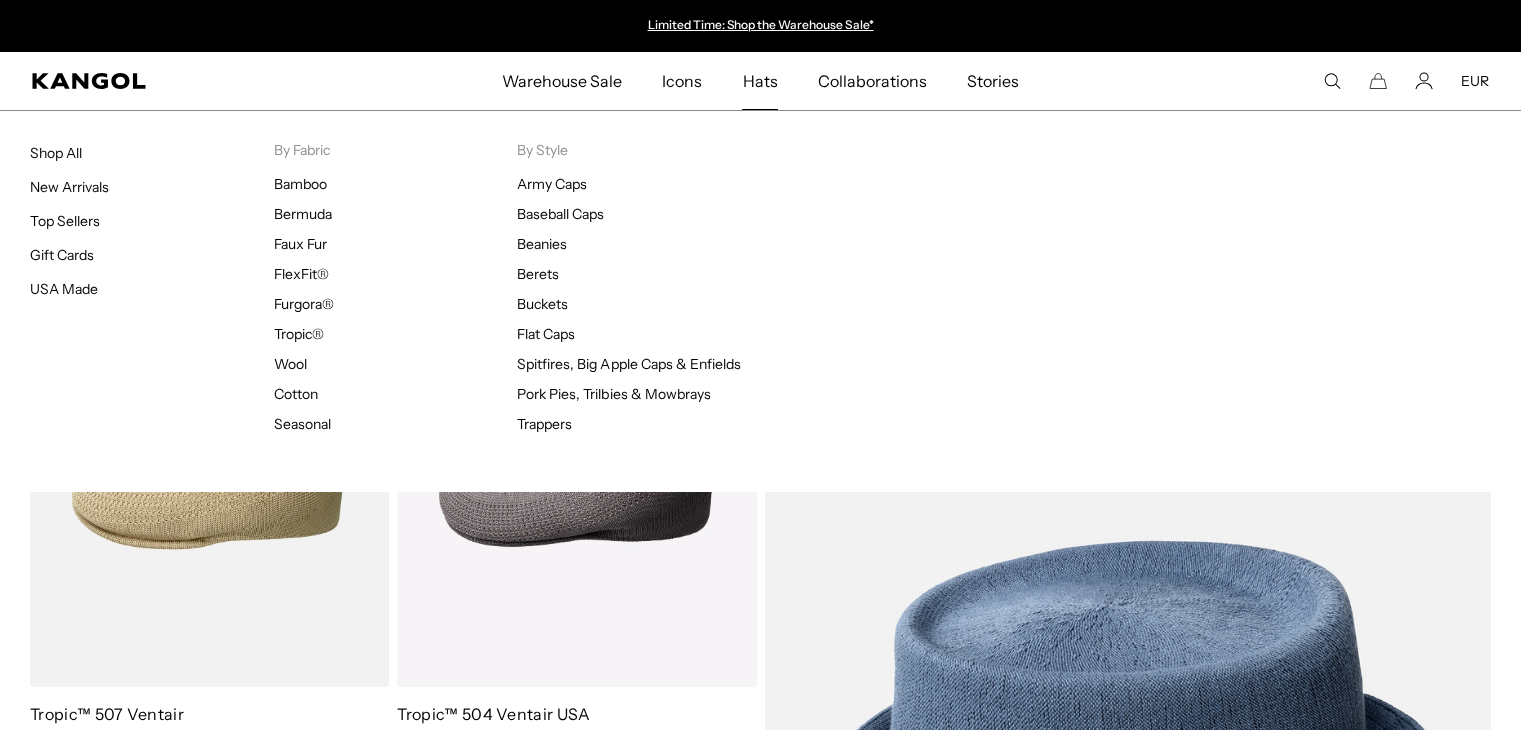 scroll, scrollTop: 0, scrollLeft: 0, axis: both 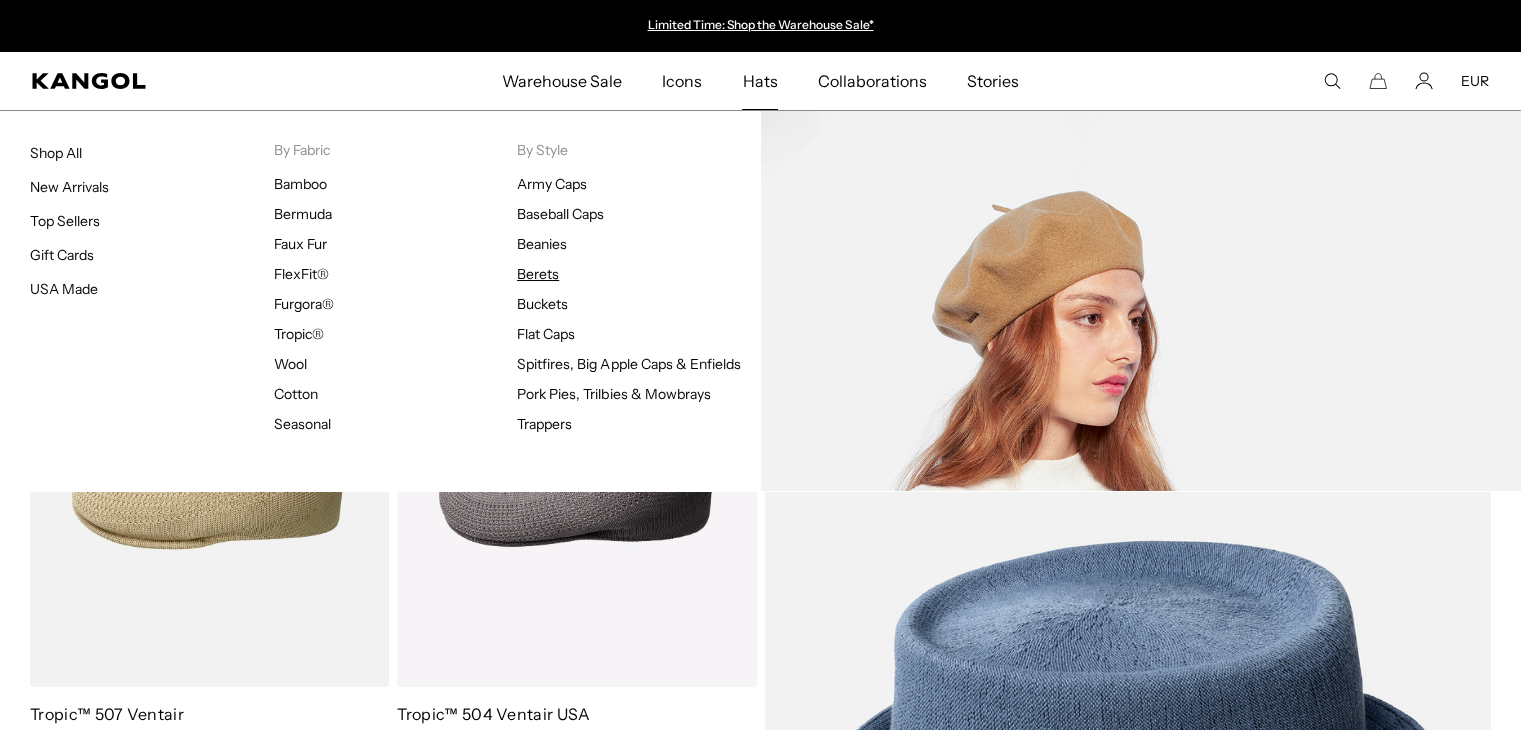 click on "Berets" at bounding box center (538, 274) 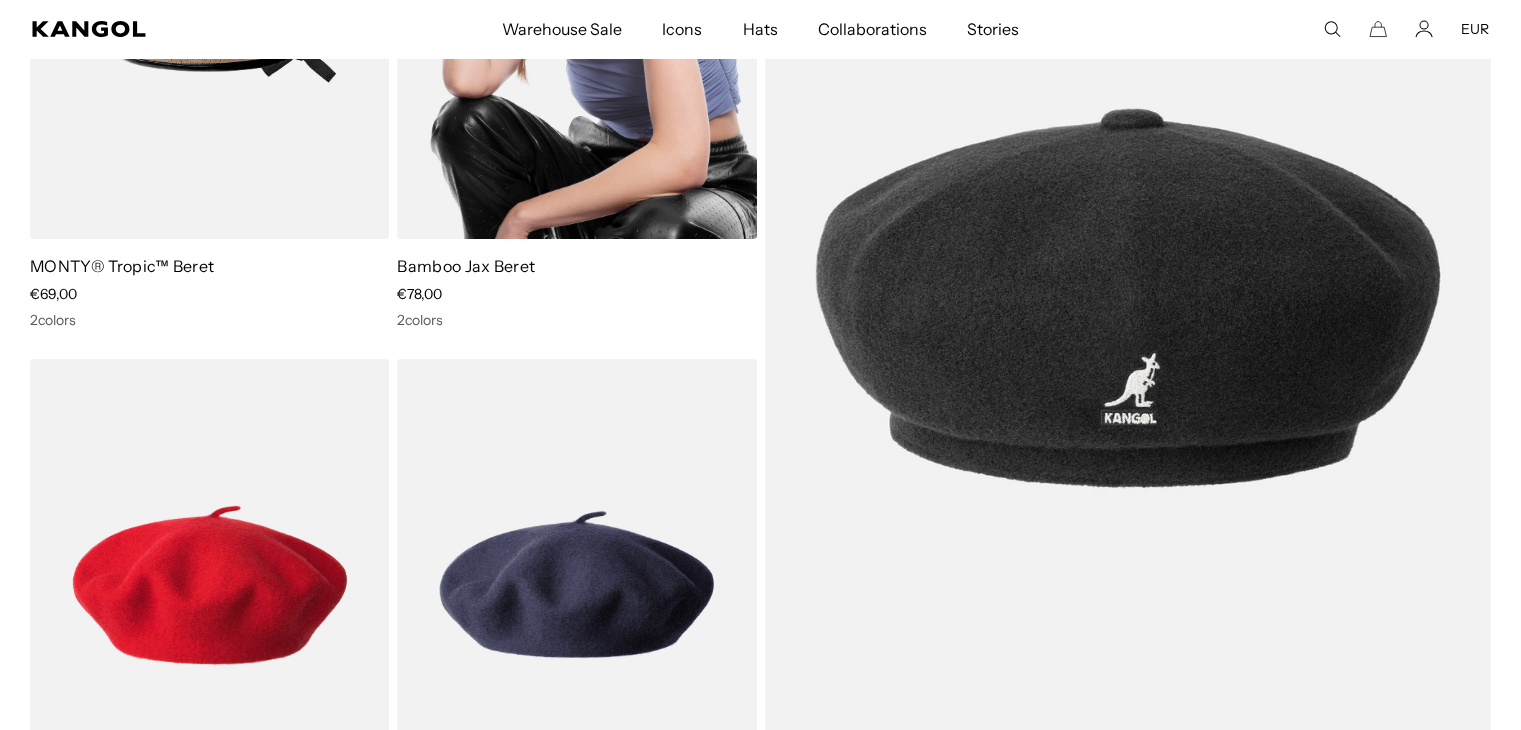 scroll, scrollTop: 500, scrollLeft: 0, axis: vertical 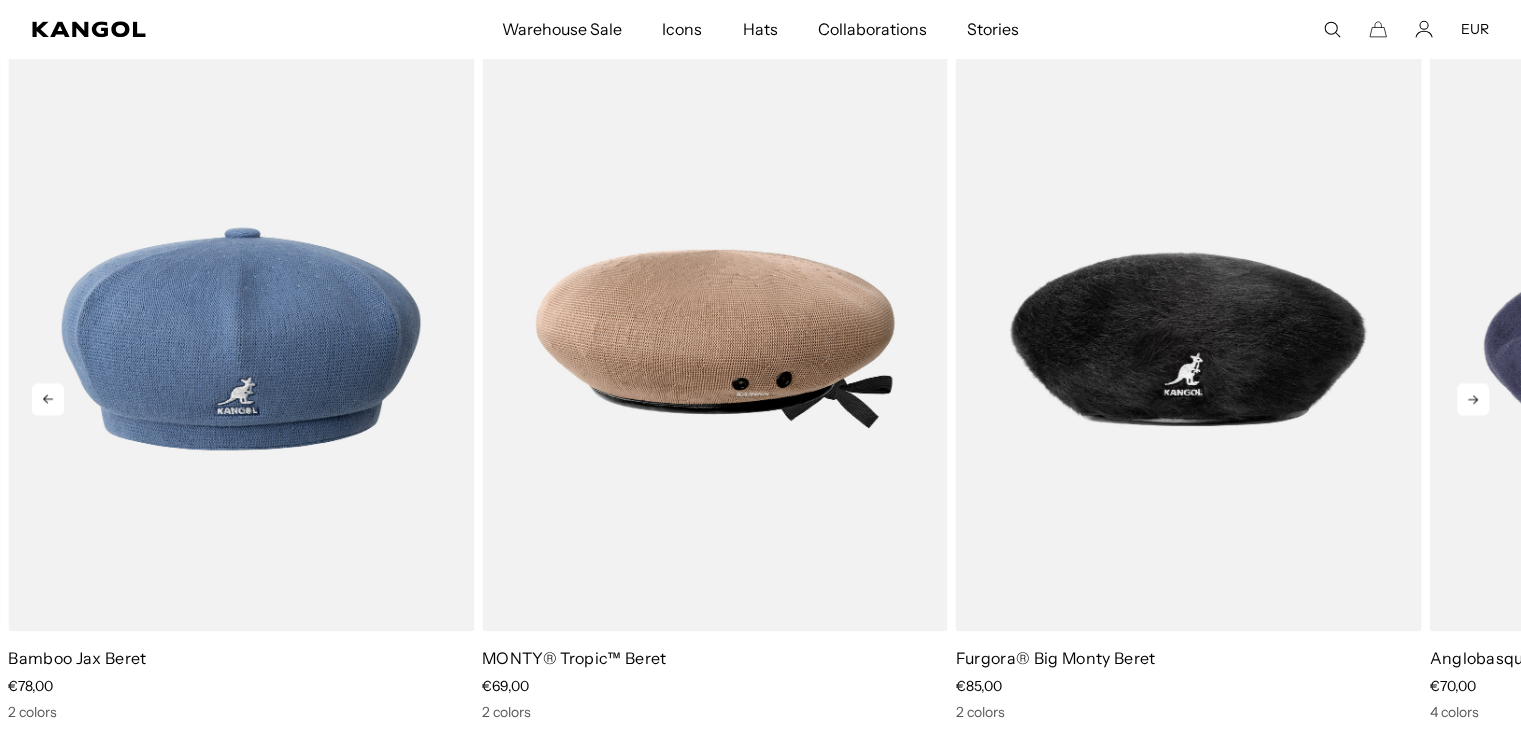 click at bounding box center (1473, 399) 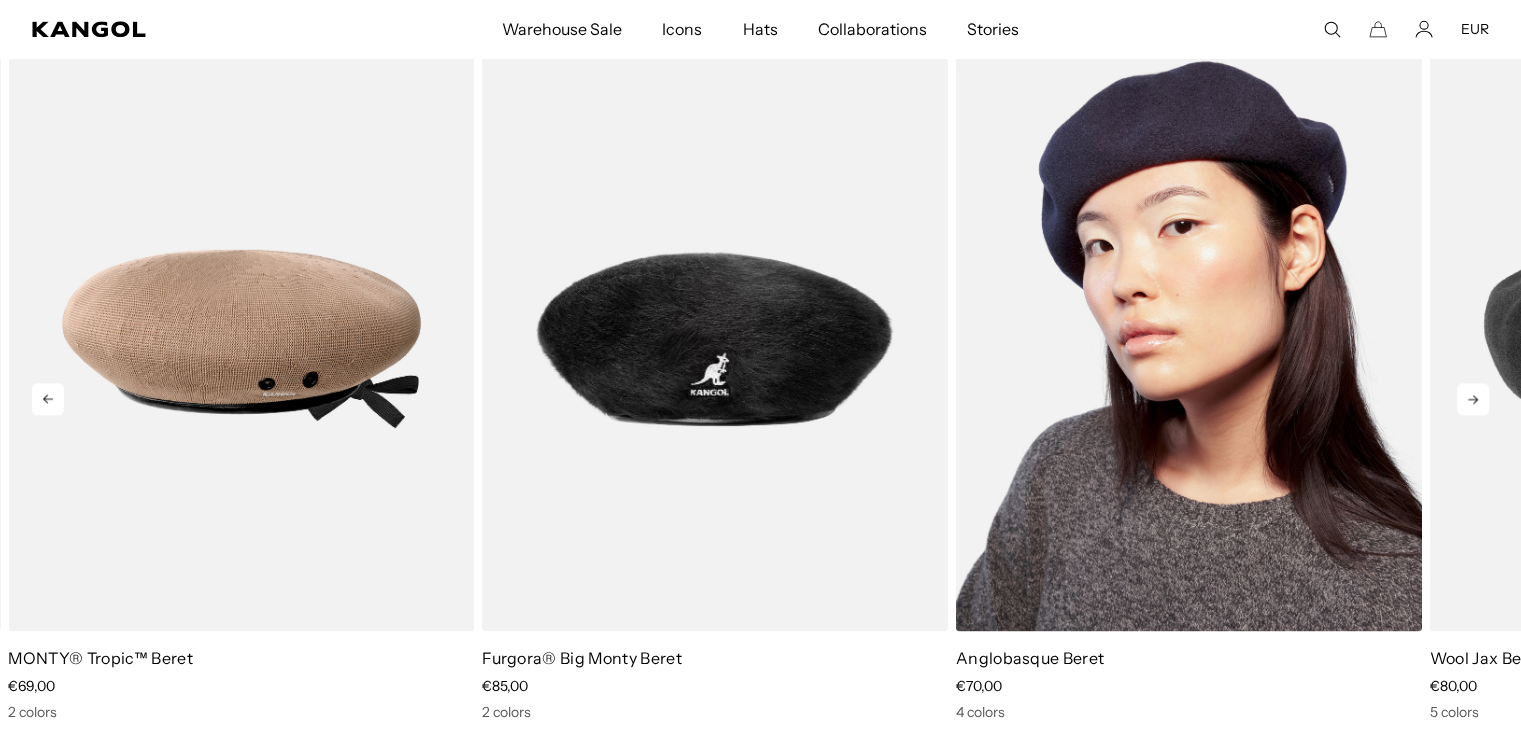 scroll, scrollTop: 0, scrollLeft: 412, axis: horizontal 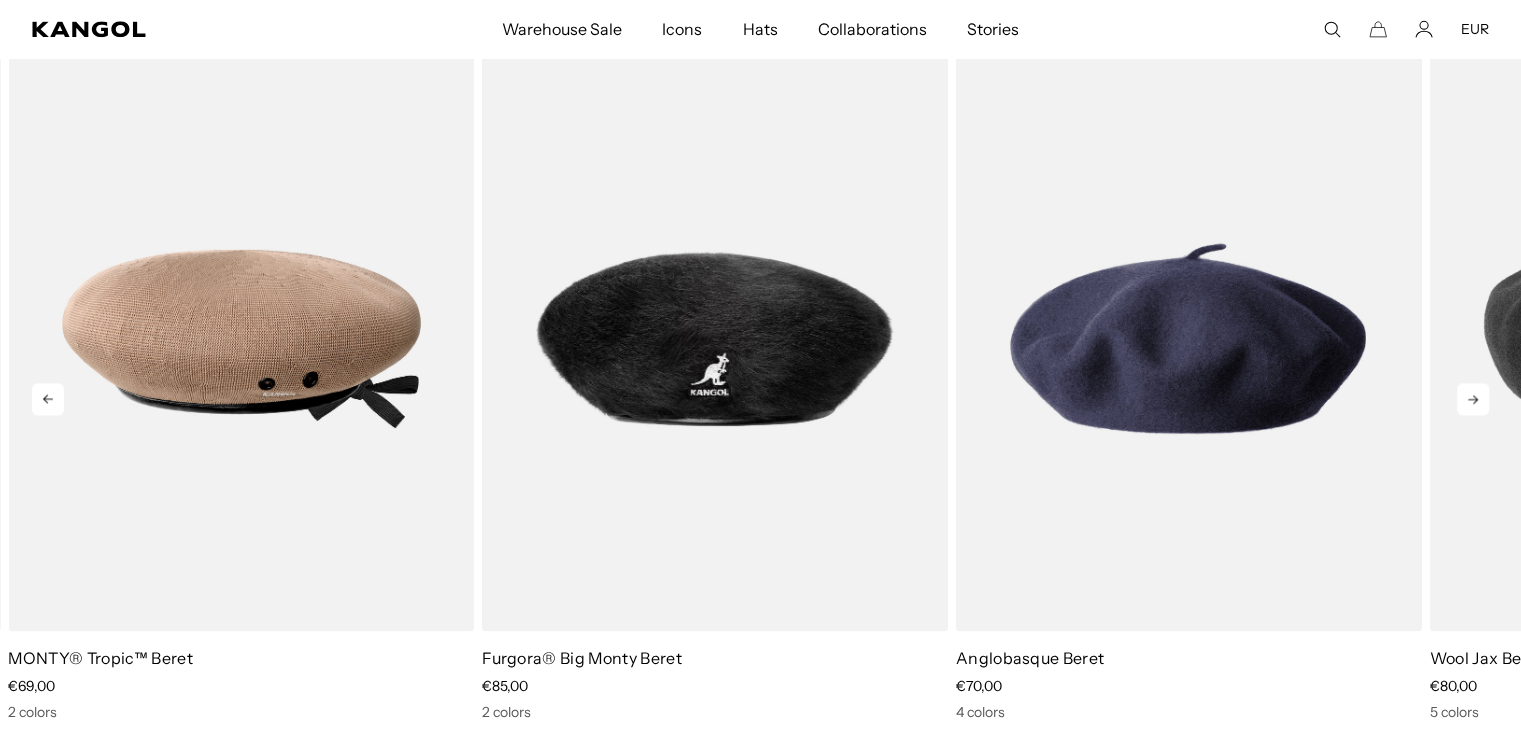 click at bounding box center (1473, 399) 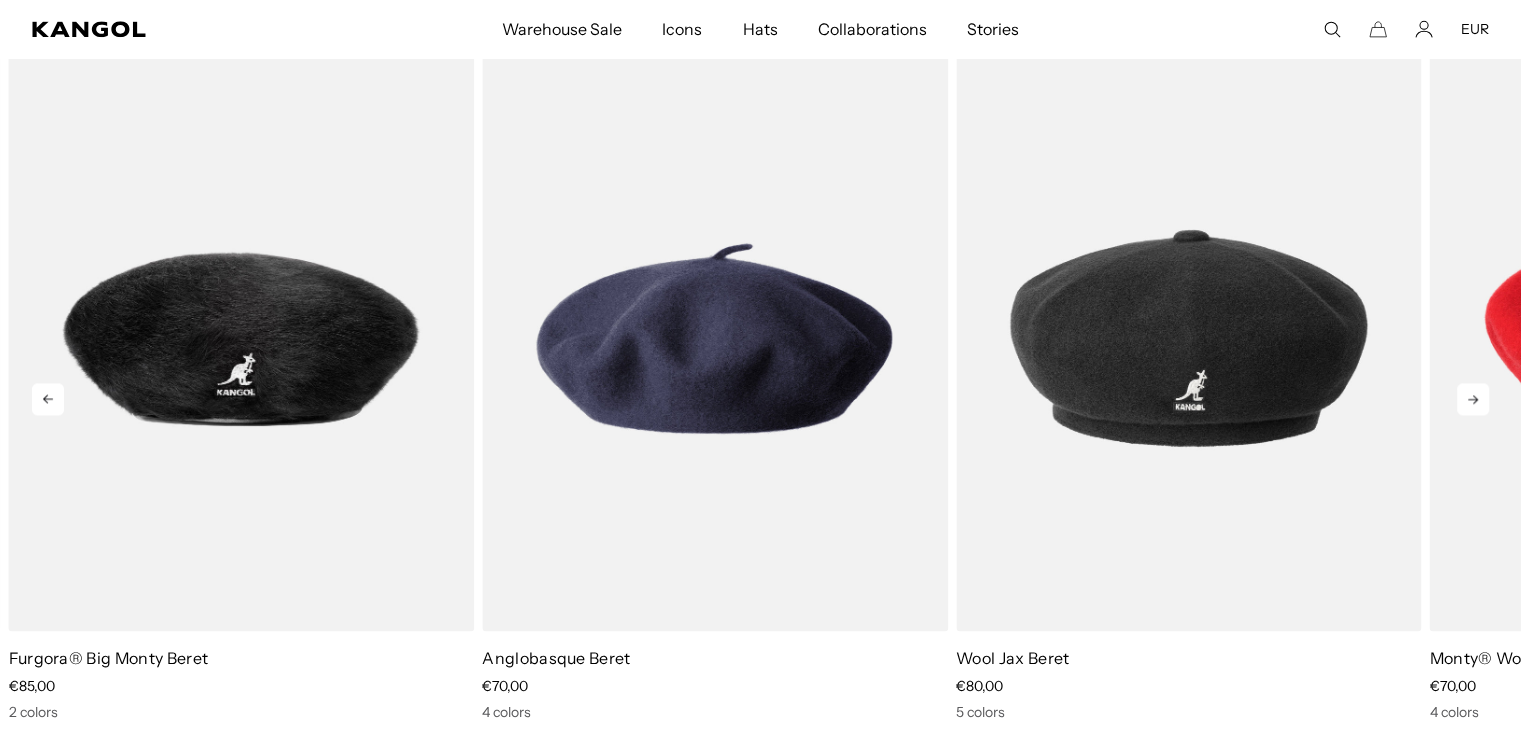 scroll, scrollTop: 0, scrollLeft: 412, axis: horizontal 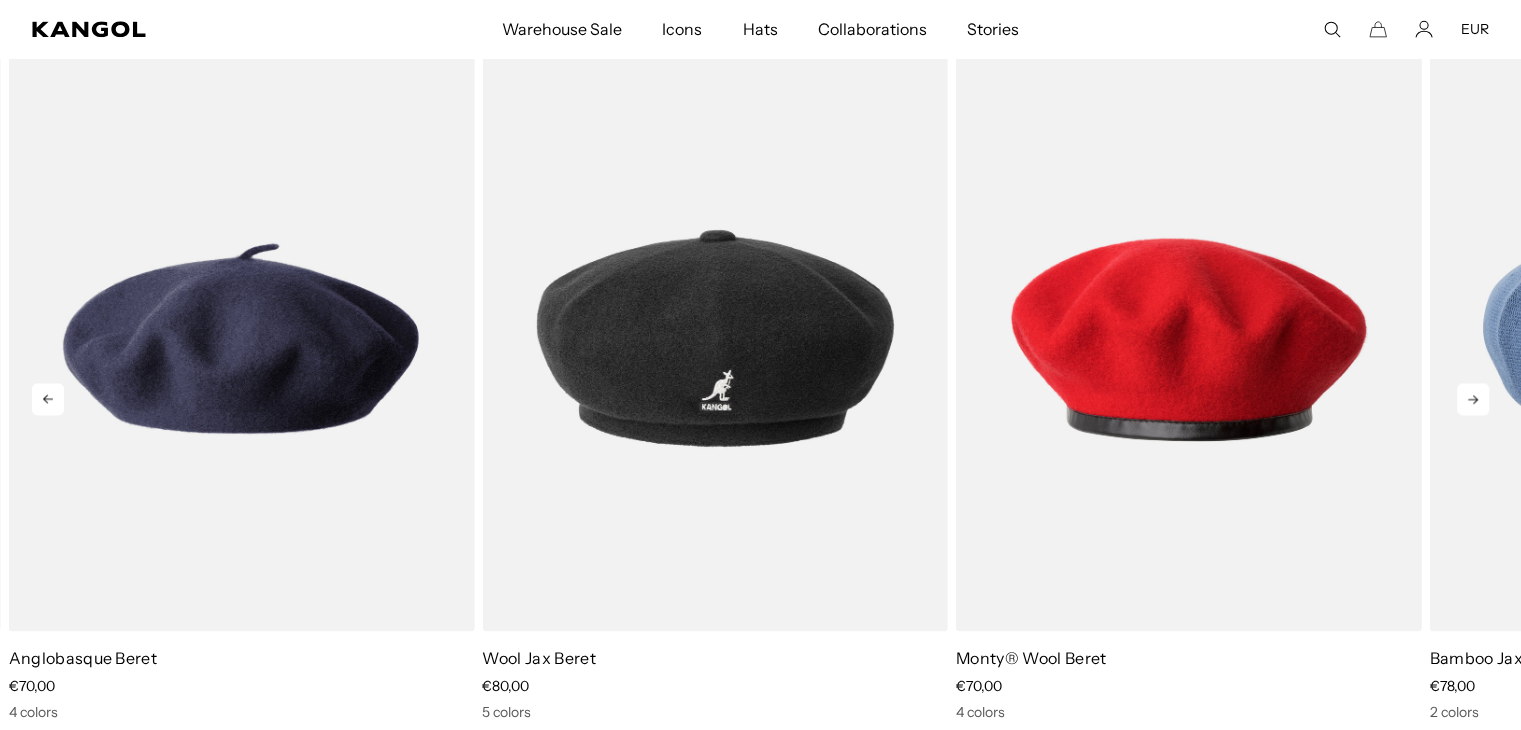 click at bounding box center (1473, 399) 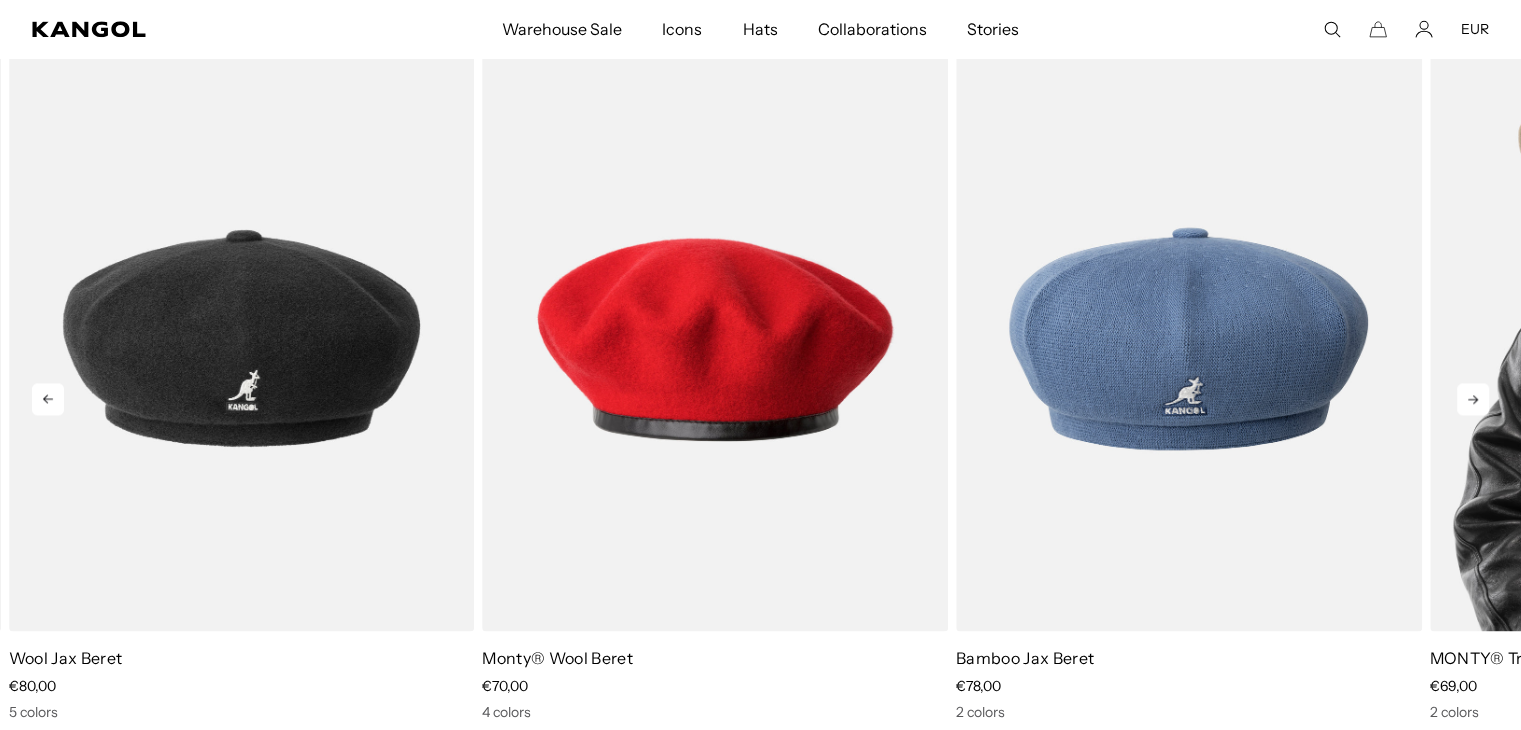 scroll, scrollTop: 0, scrollLeft: 412, axis: horizontal 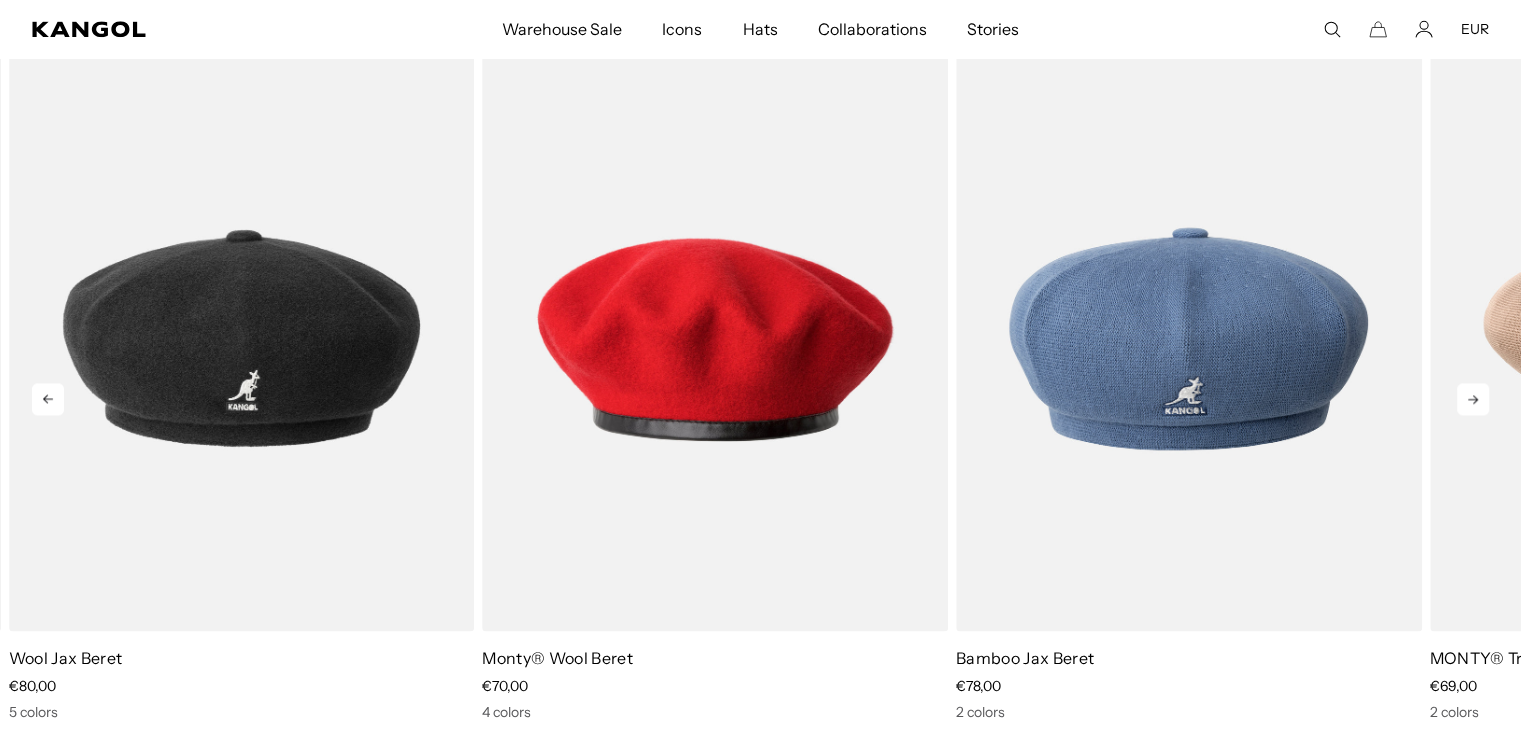 click at bounding box center [1473, 399] 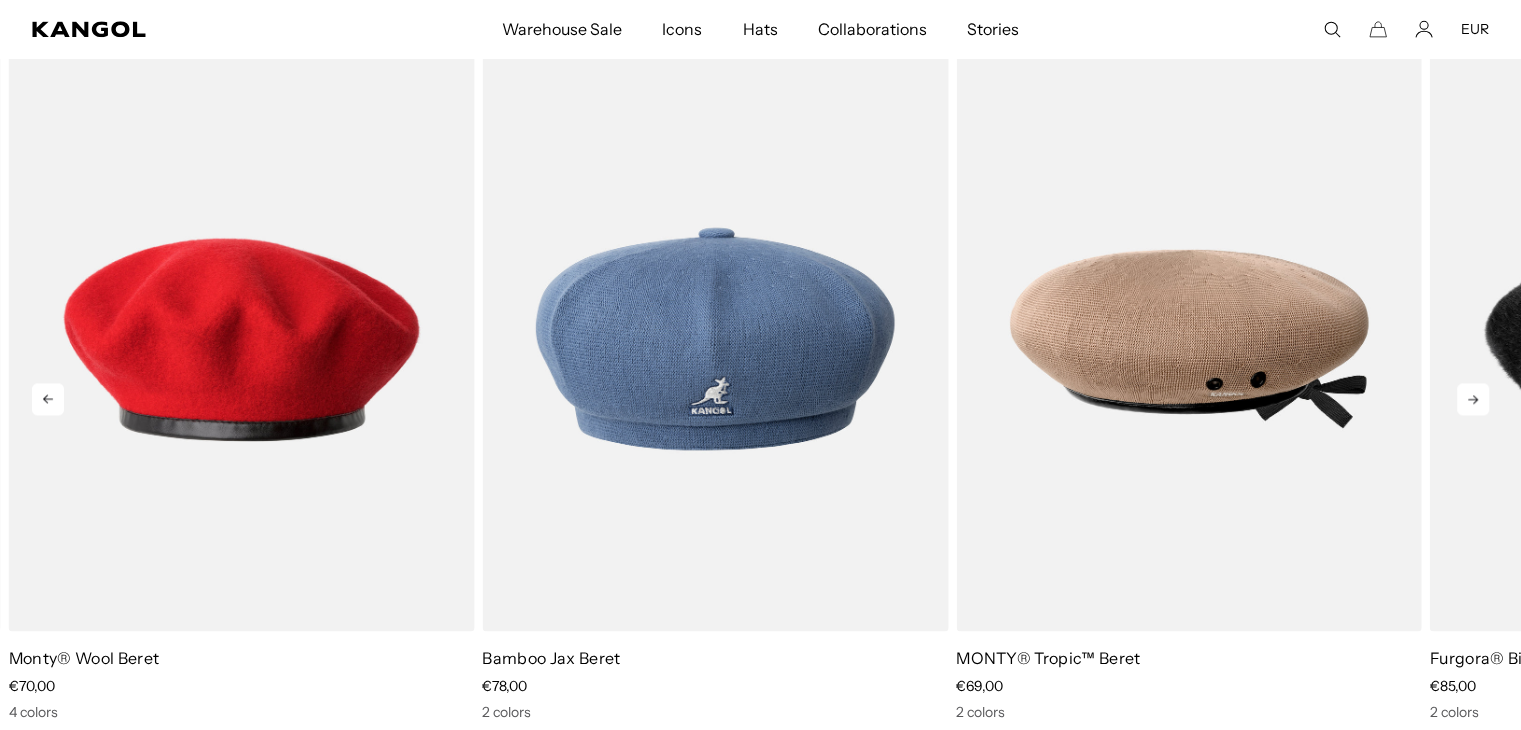 click at bounding box center [1473, 399] 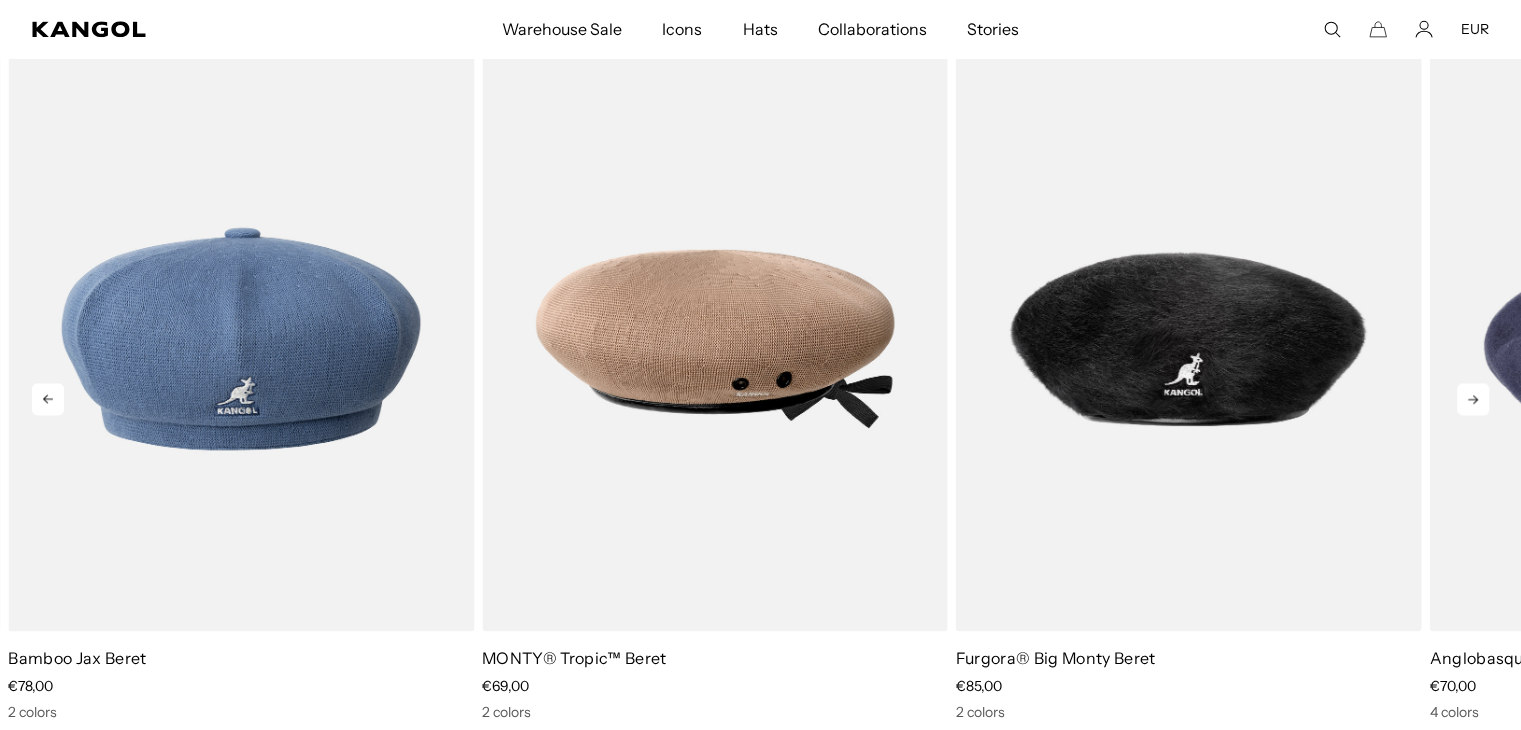 scroll, scrollTop: 0, scrollLeft: 0, axis: both 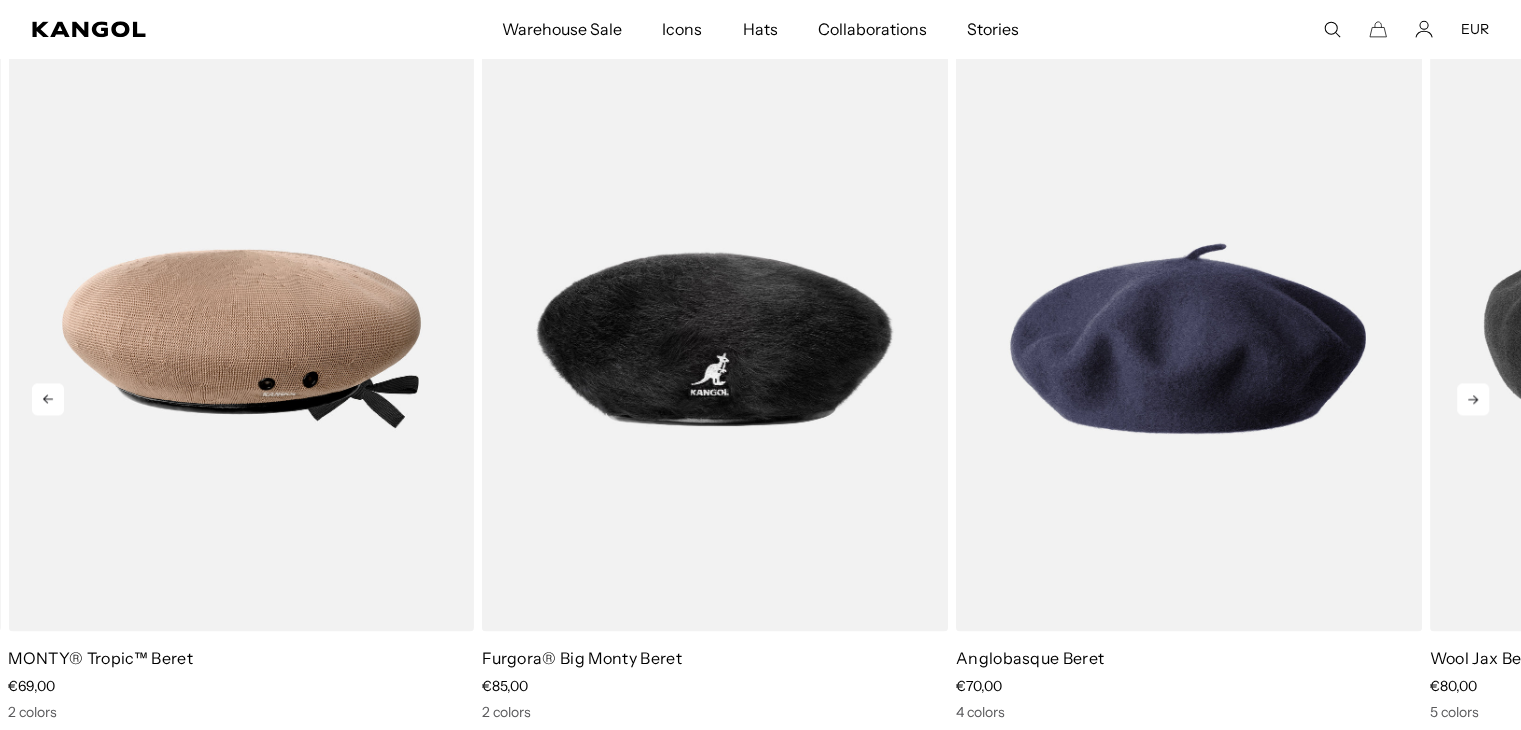 click at bounding box center [1473, 399] 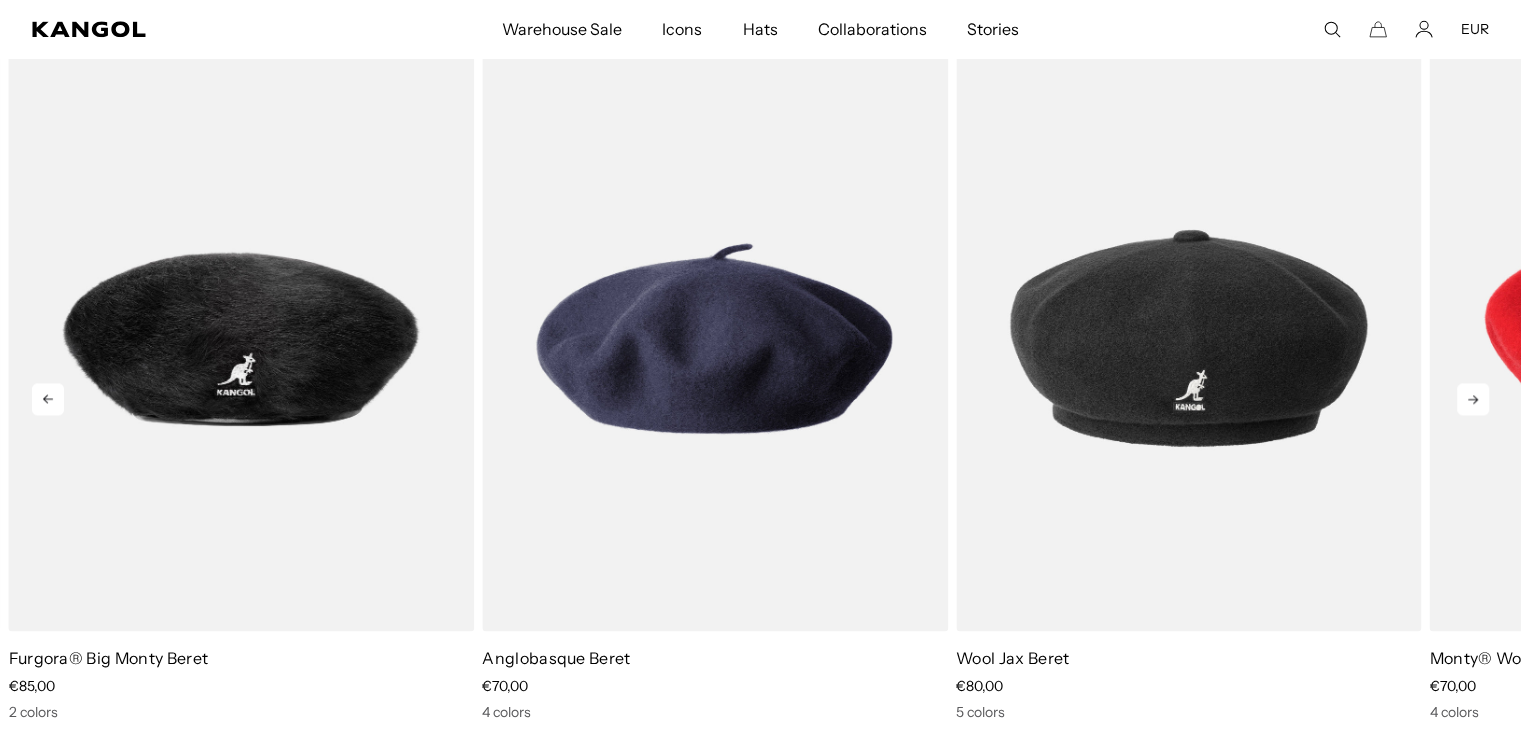 scroll, scrollTop: 0, scrollLeft: 412, axis: horizontal 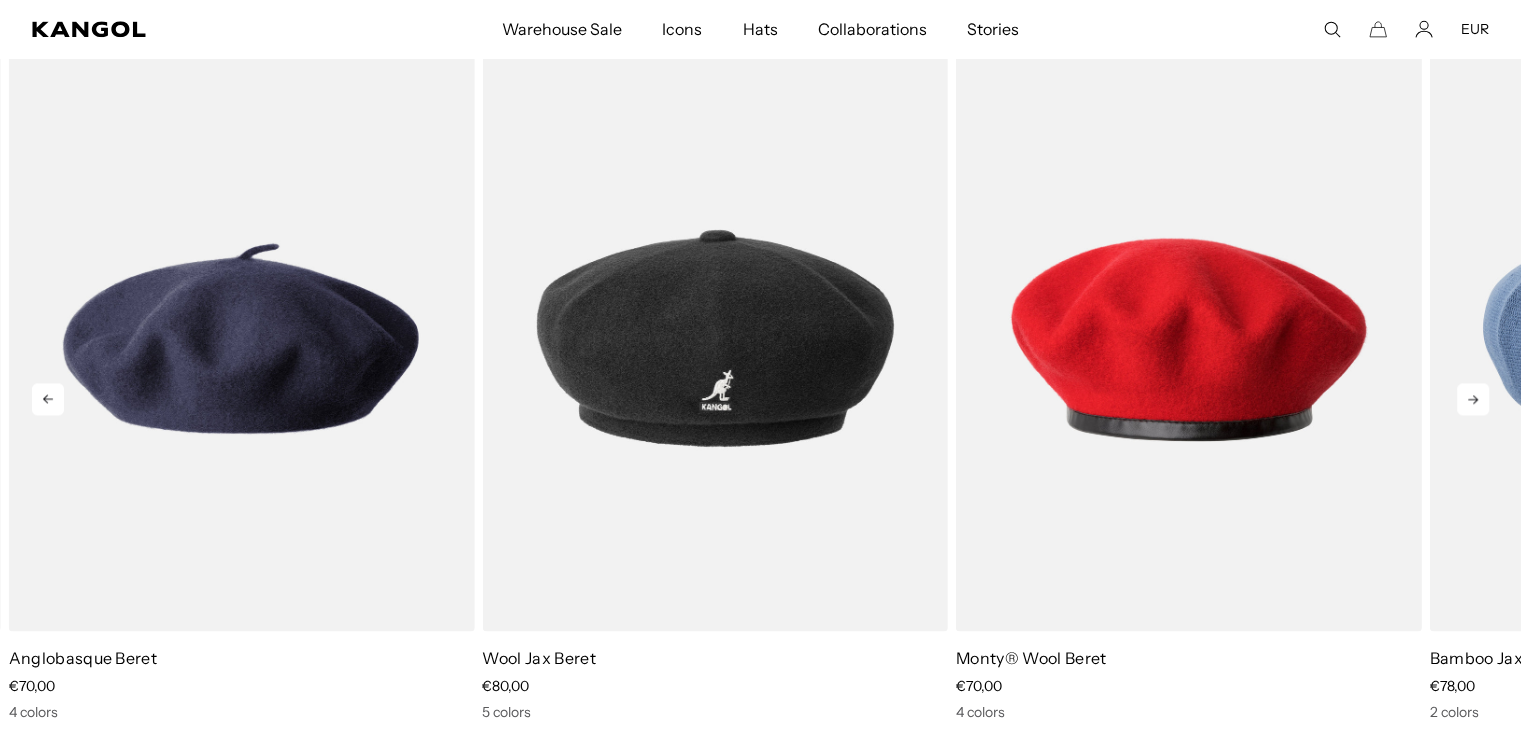 click at bounding box center [1473, 399] 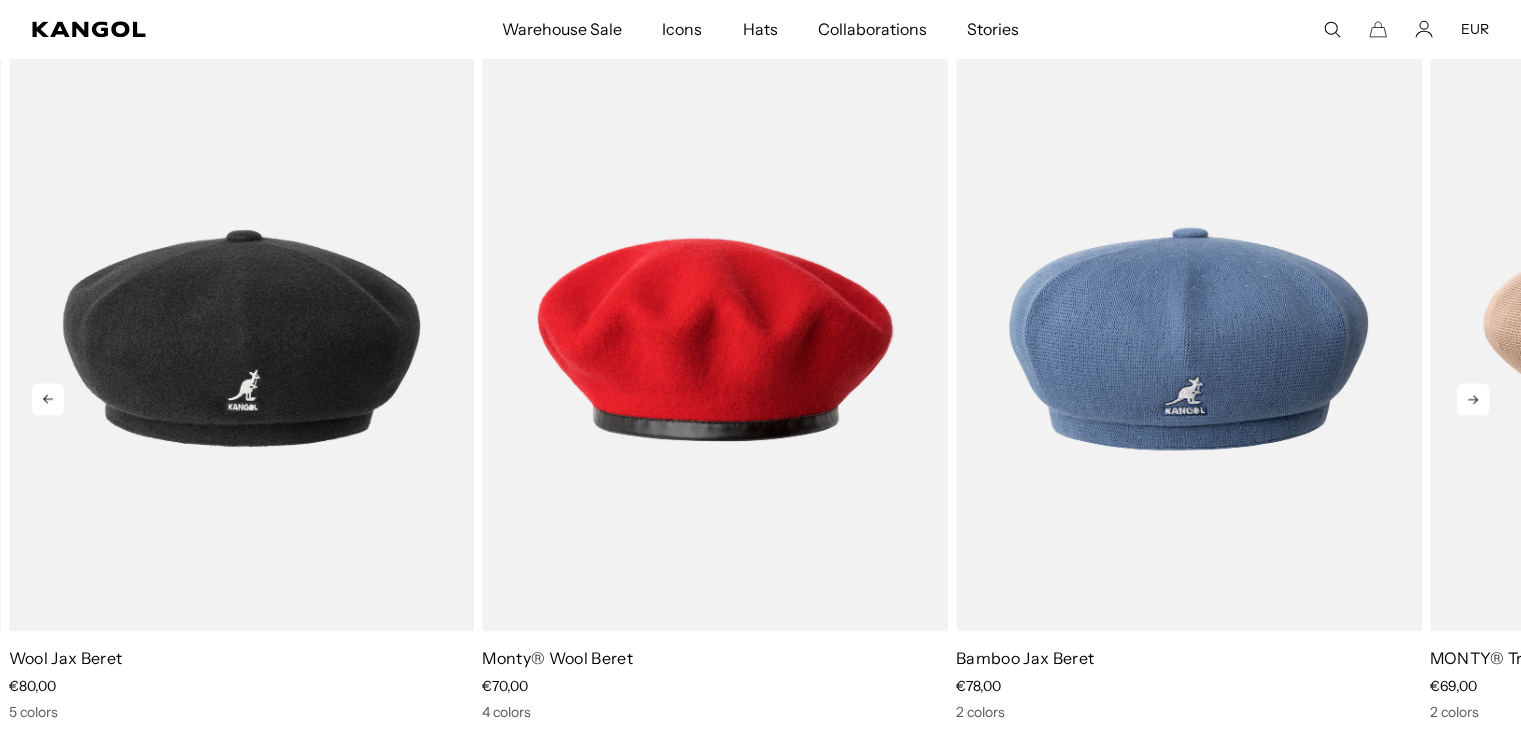 scroll, scrollTop: 0, scrollLeft: 0, axis: both 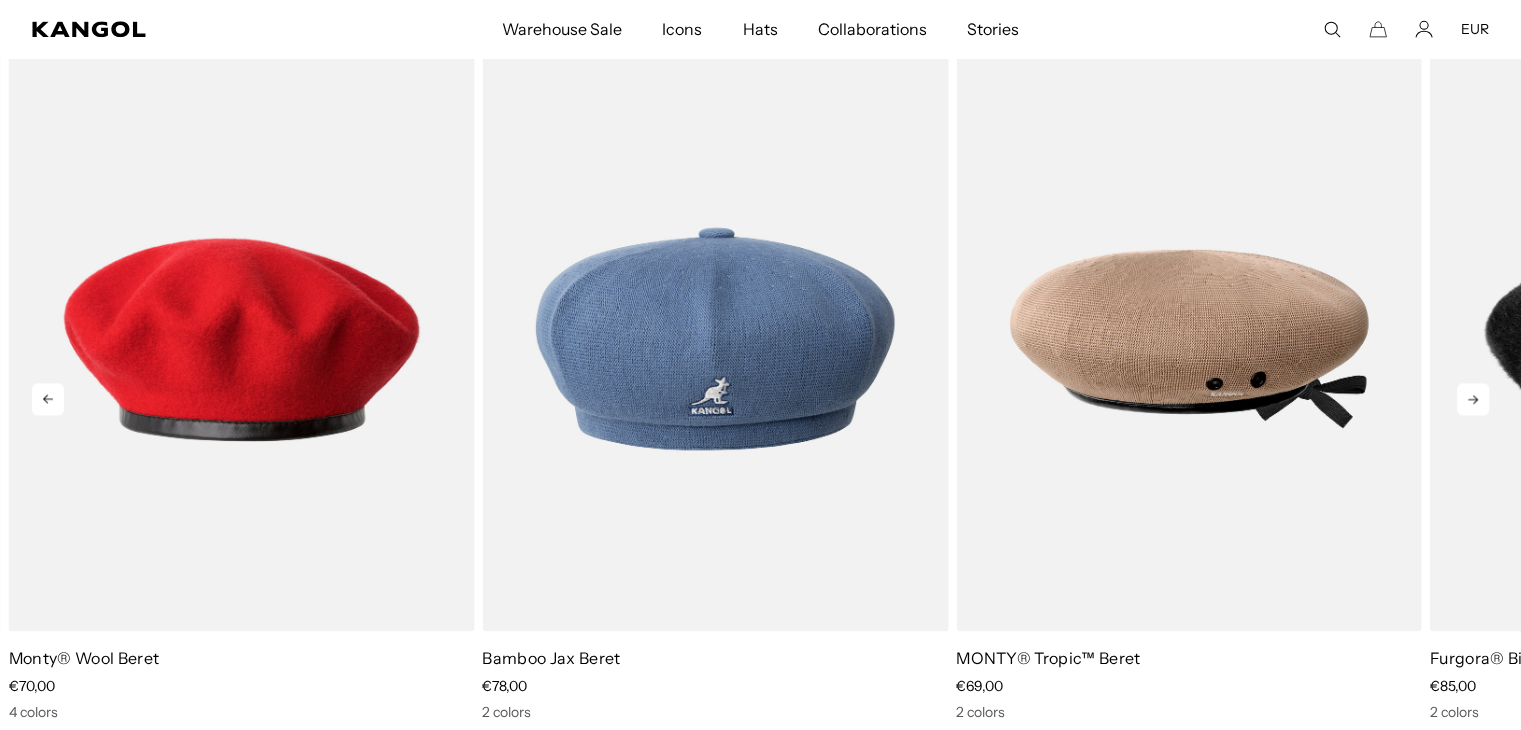 click at bounding box center (1473, 399) 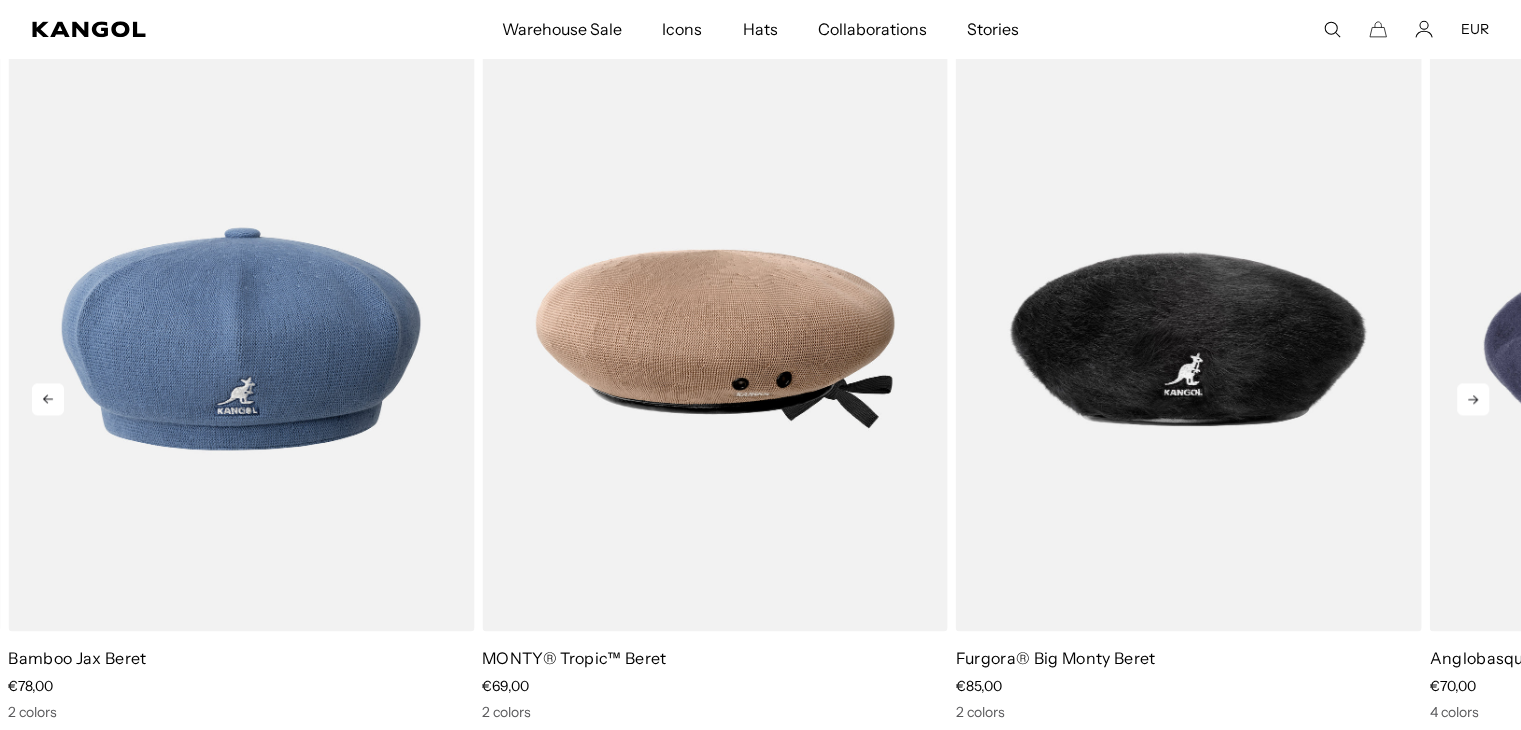 click at bounding box center (1473, 399) 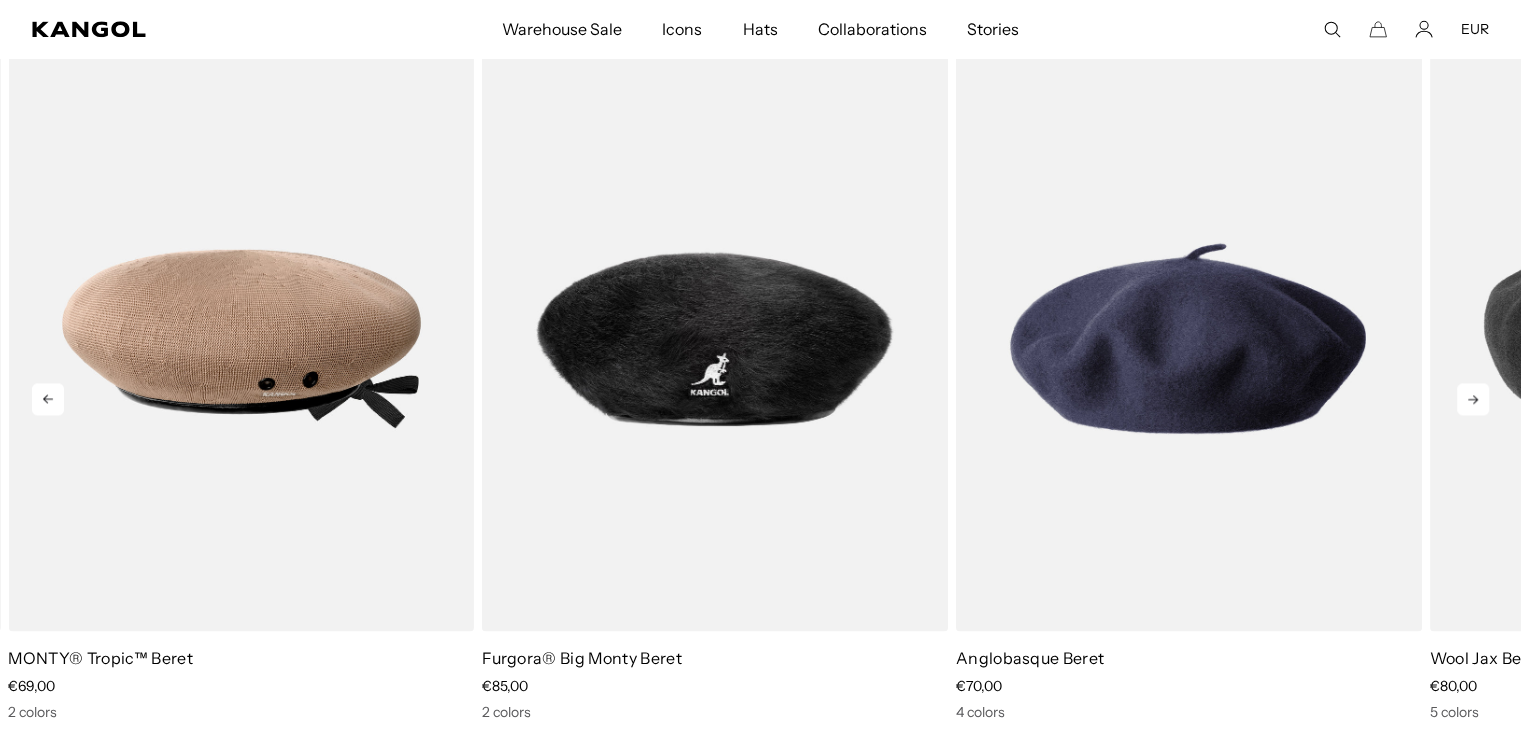 scroll, scrollTop: 0, scrollLeft: 412, axis: horizontal 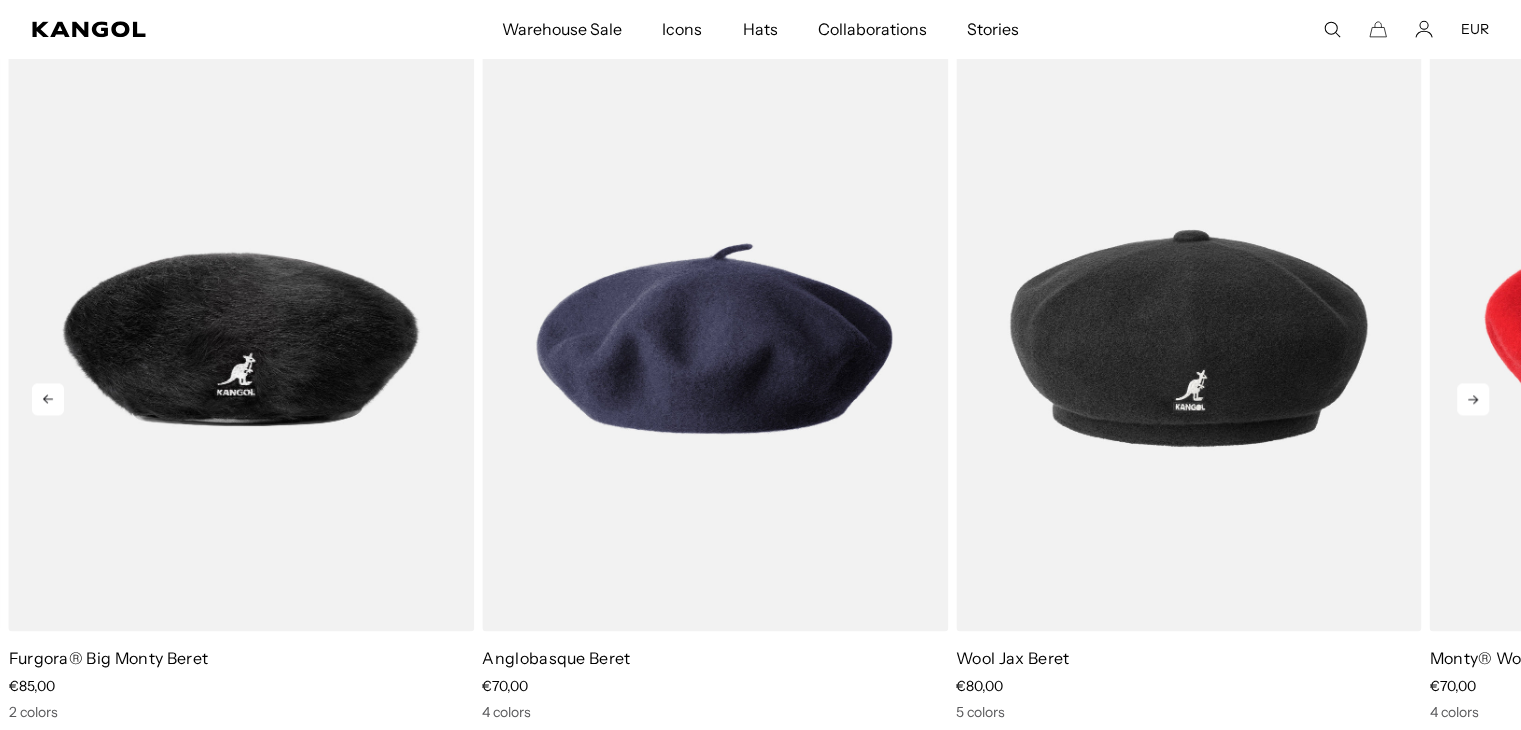 click at bounding box center [1473, 399] 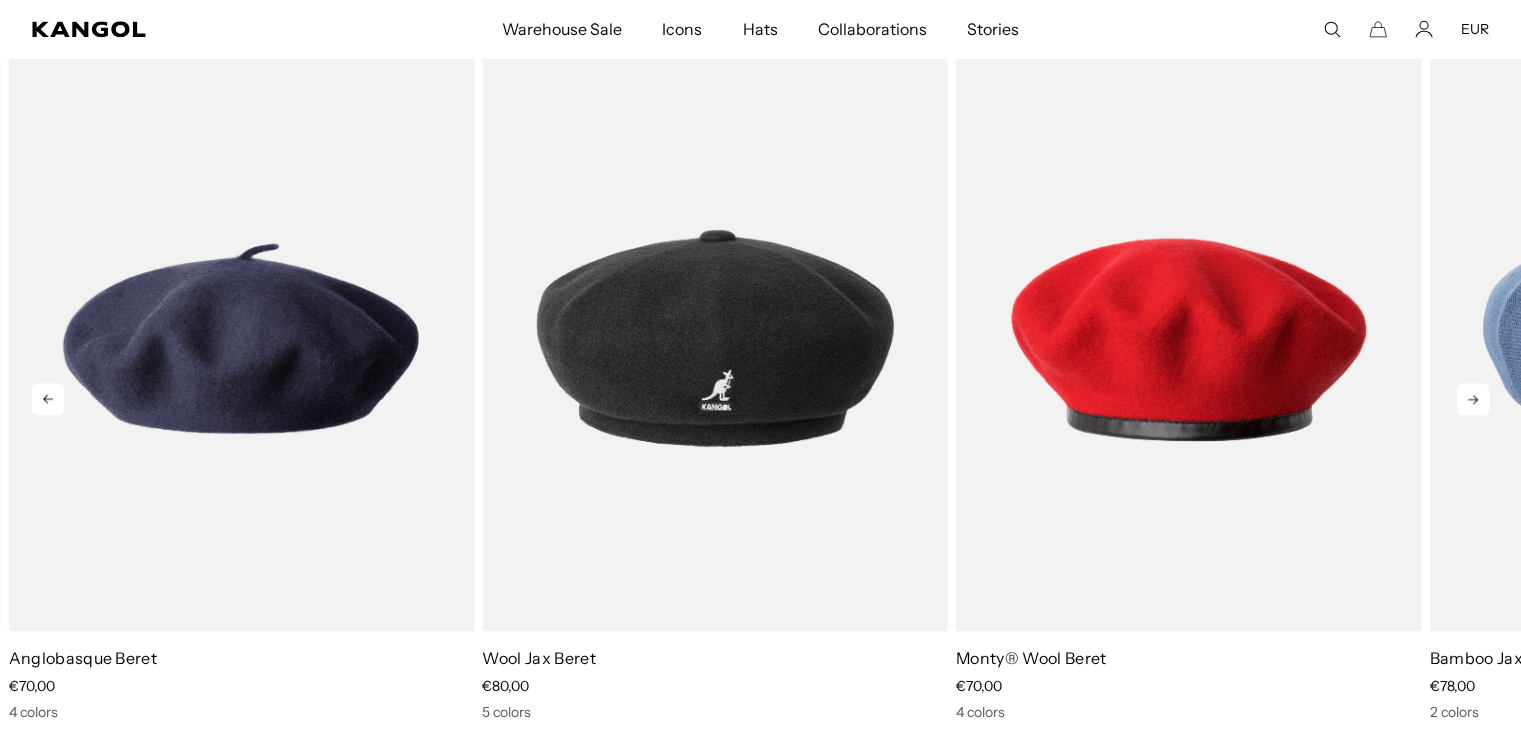 click at bounding box center (1473, 399) 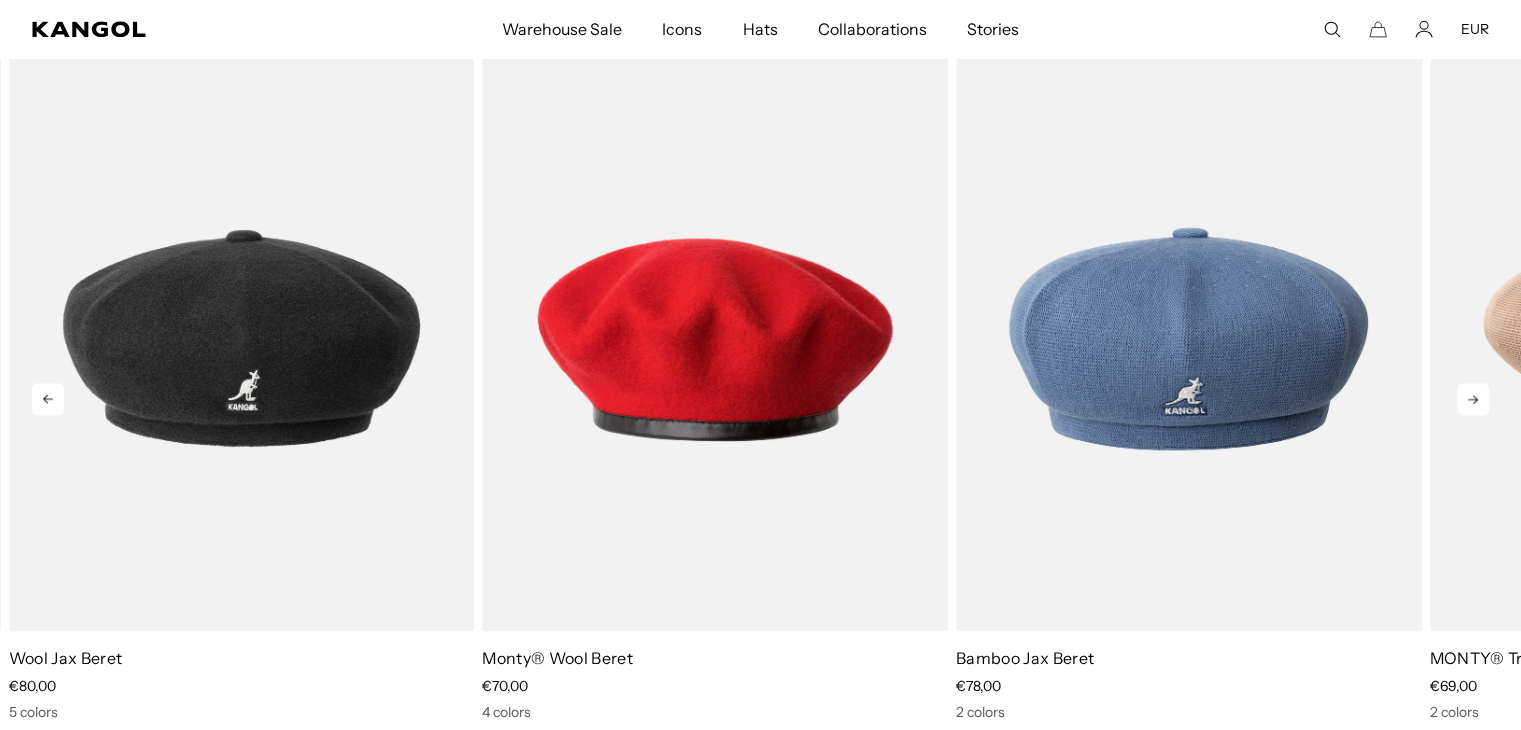 scroll, scrollTop: 0, scrollLeft: 0, axis: both 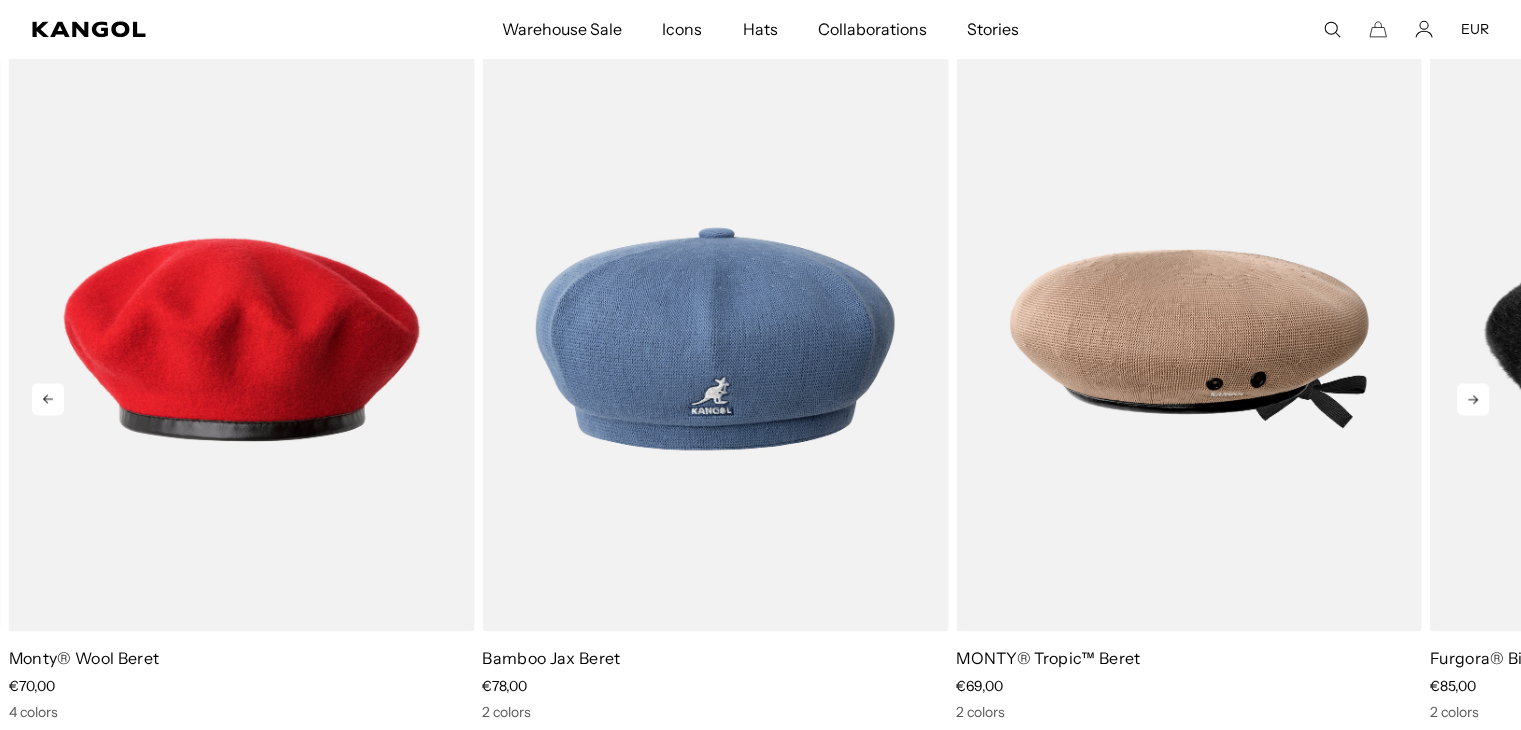 click at bounding box center (1473, 399) 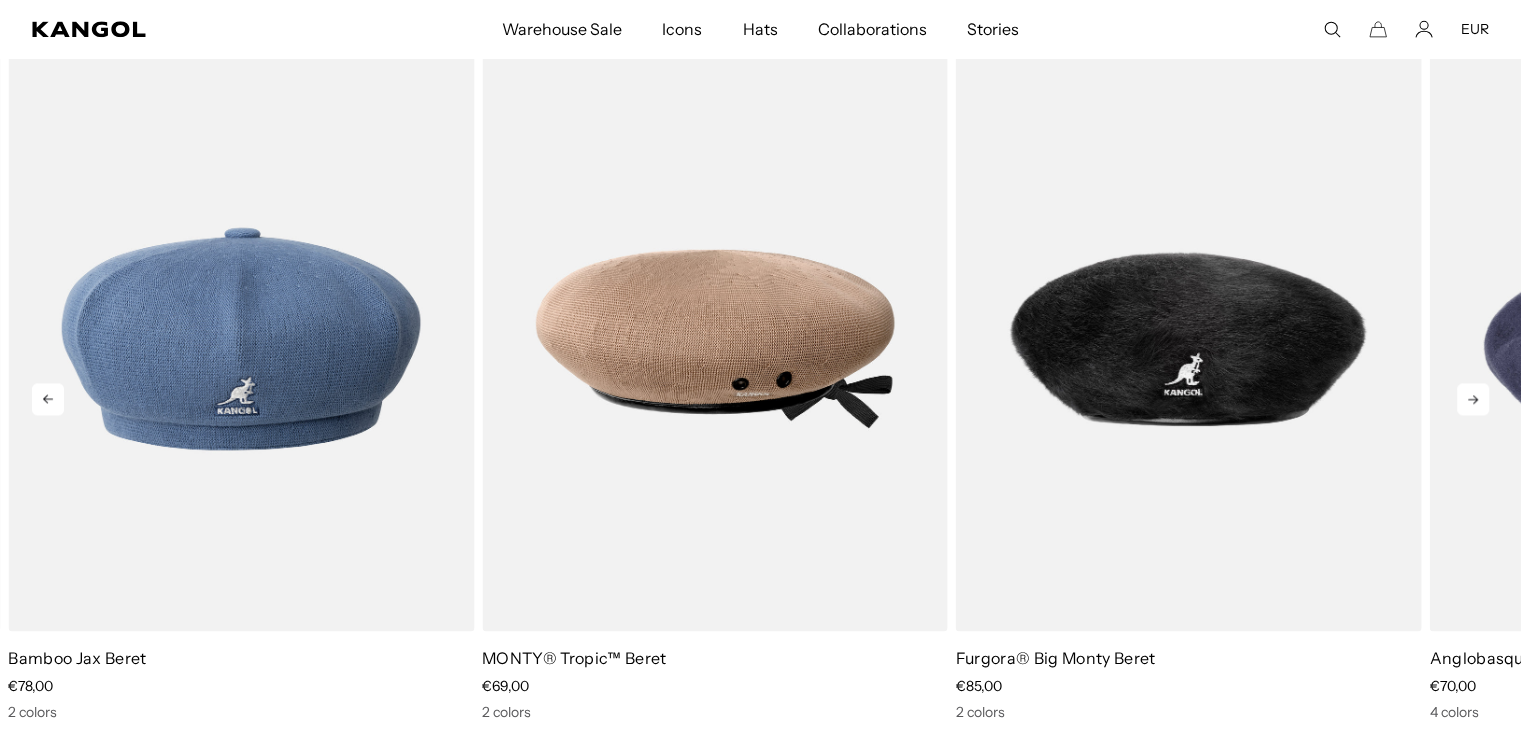 scroll, scrollTop: 0, scrollLeft: 0, axis: both 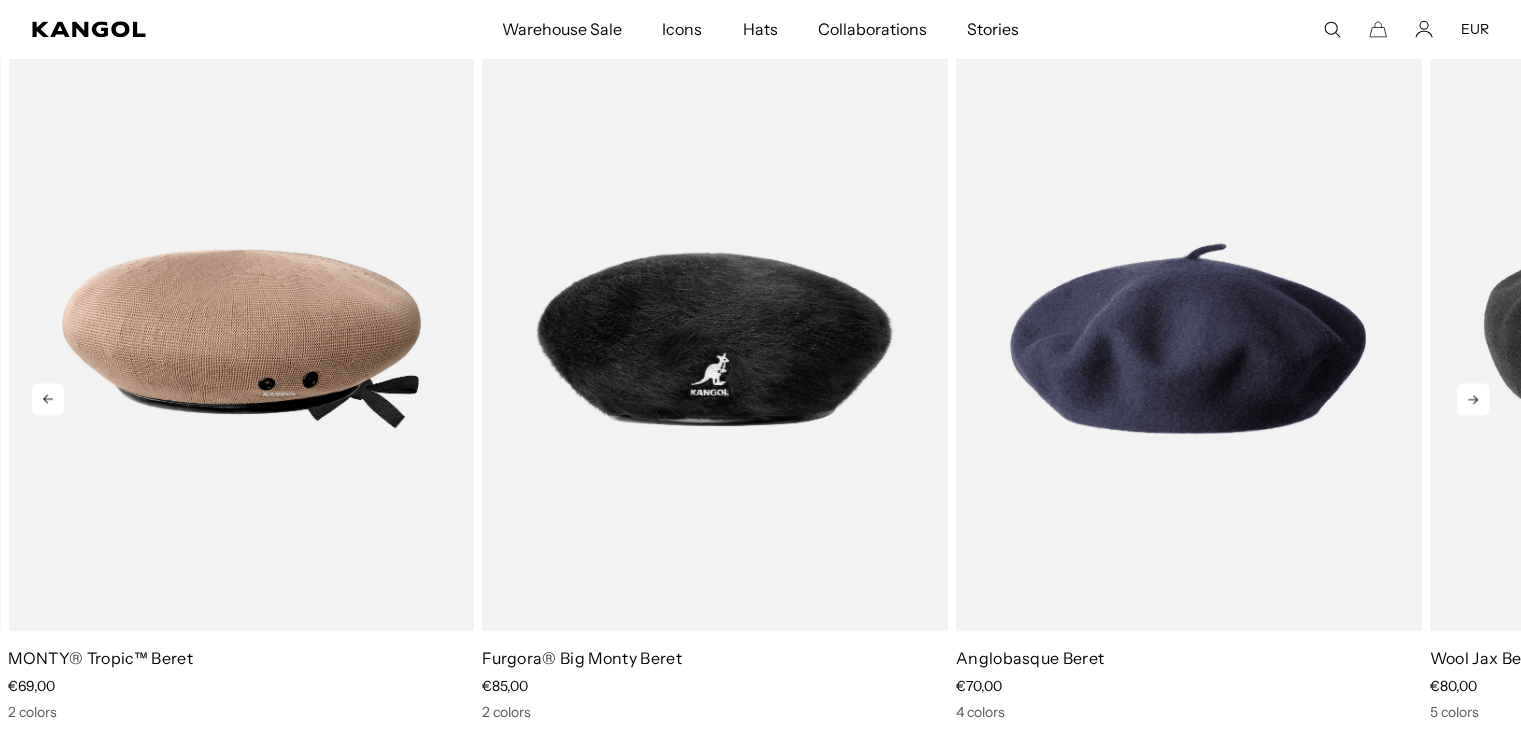 click at bounding box center [1473, 399] 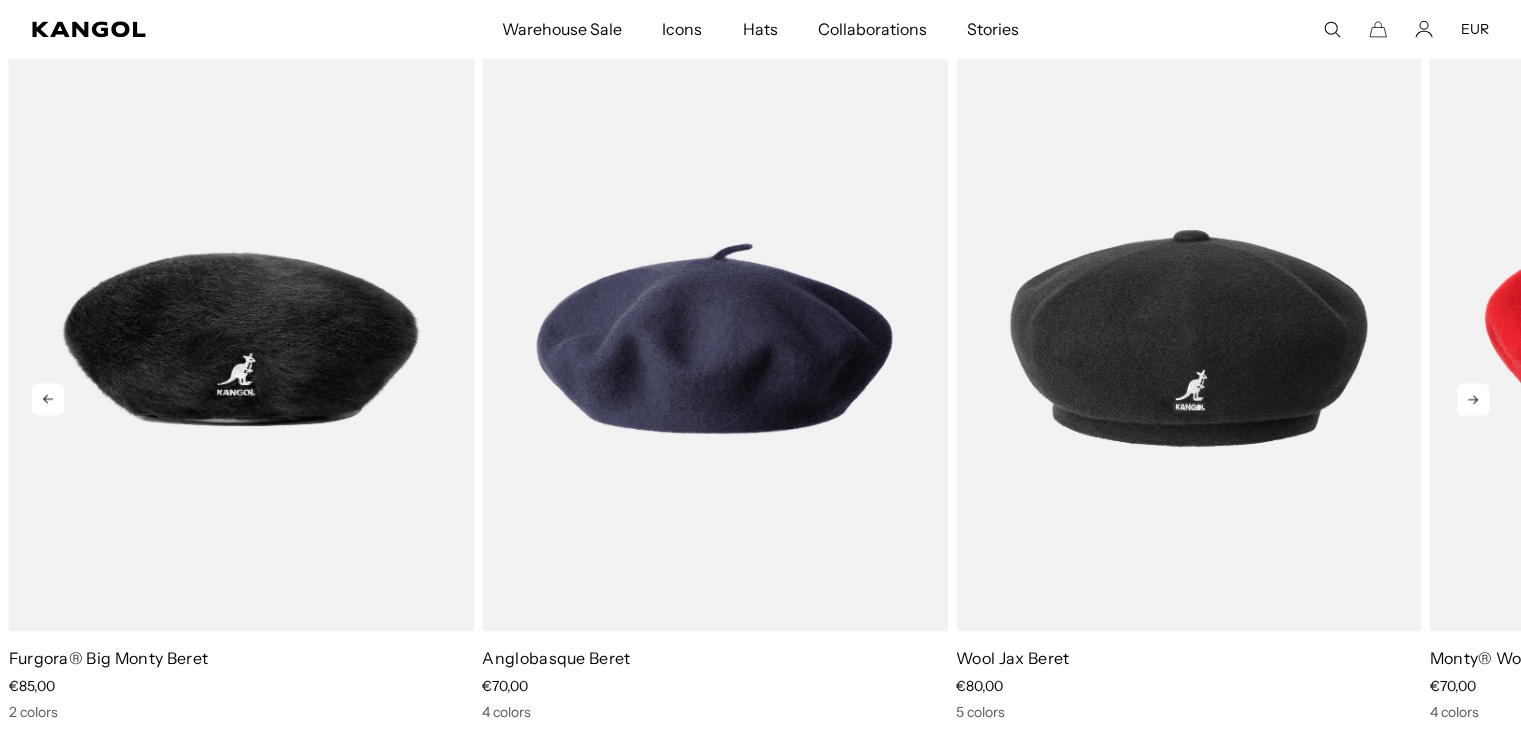 scroll, scrollTop: 0, scrollLeft: 412, axis: horizontal 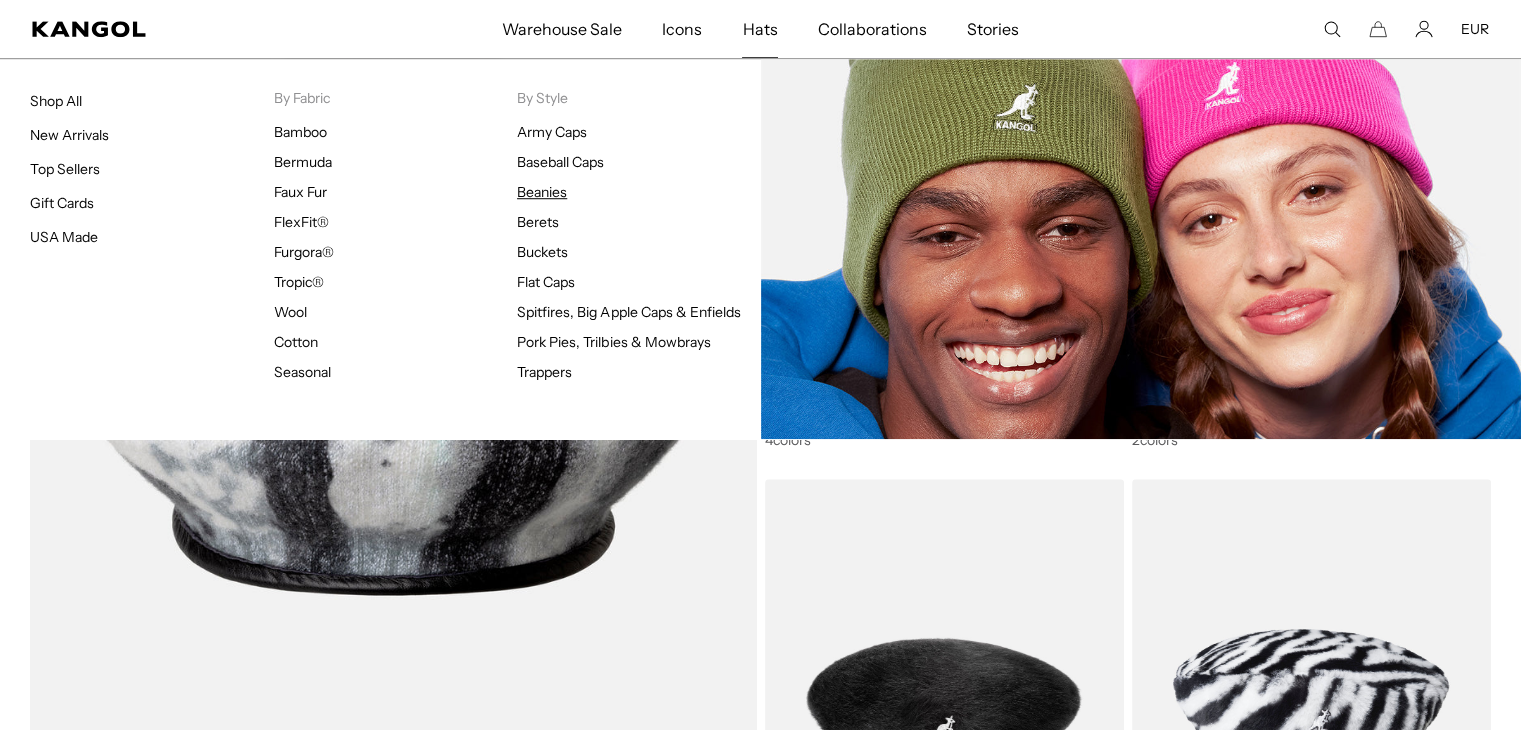 click on "Beanies" at bounding box center (542, 192) 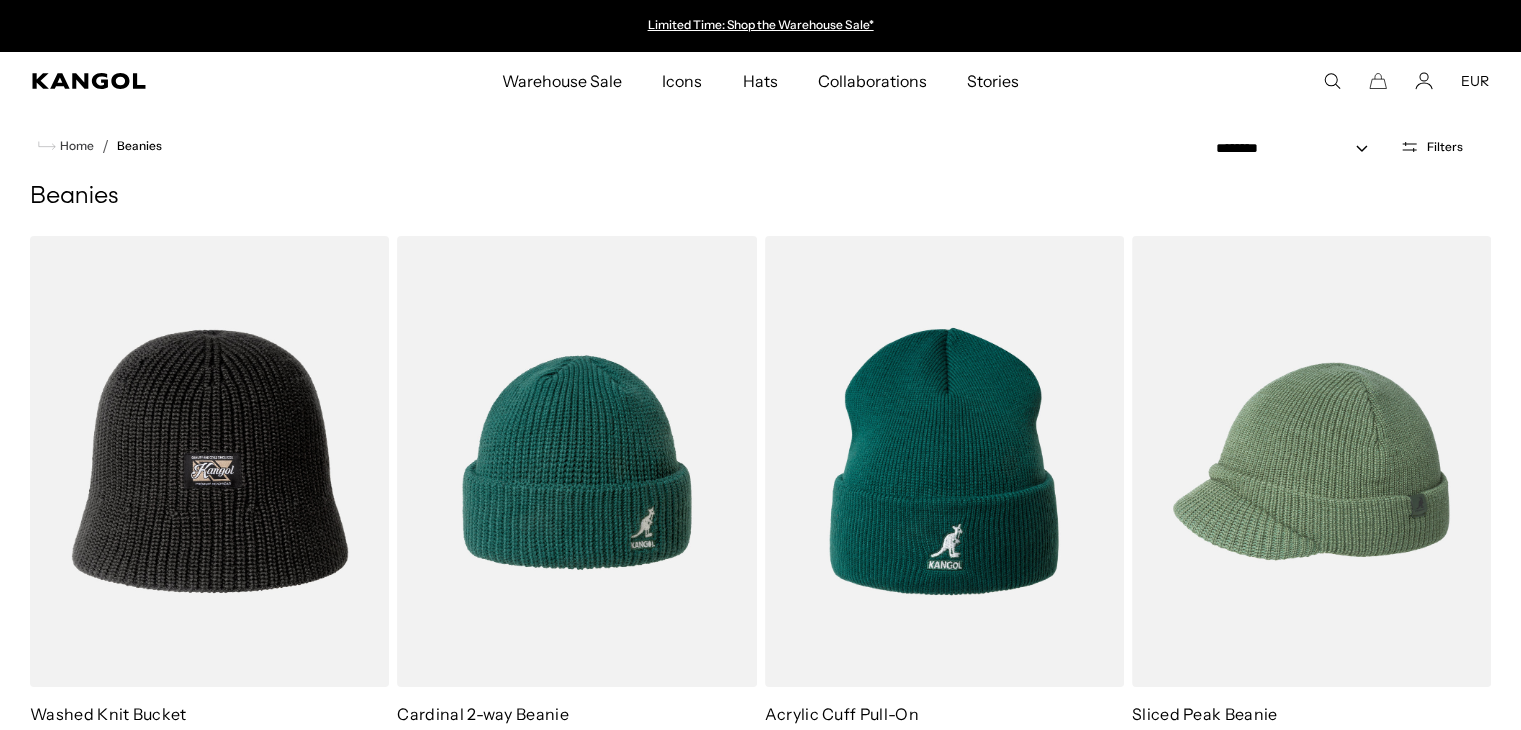 scroll, scrollTop: 0, scrollLeft: 0, axis: both 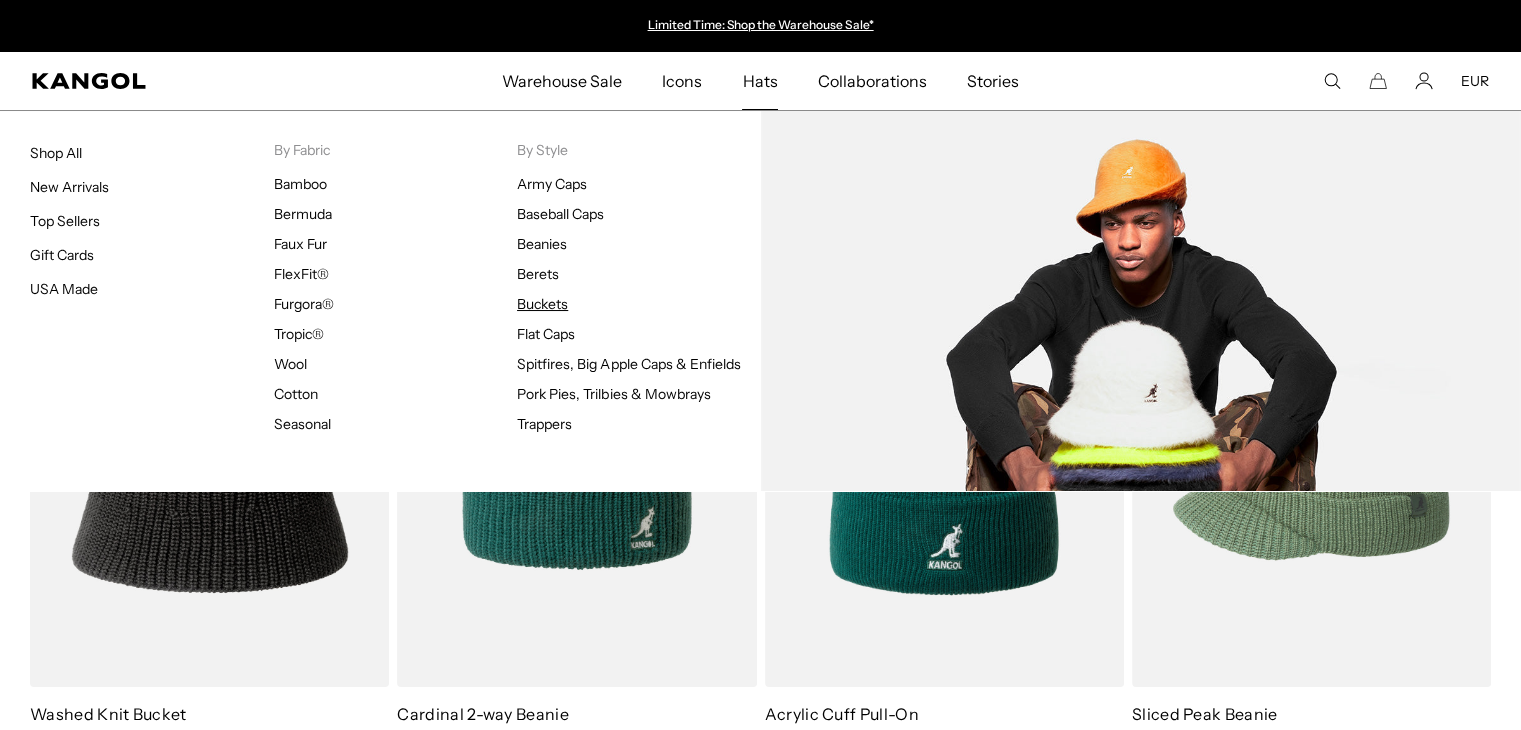 click on "Buckets" at bounding box center (542, 304) 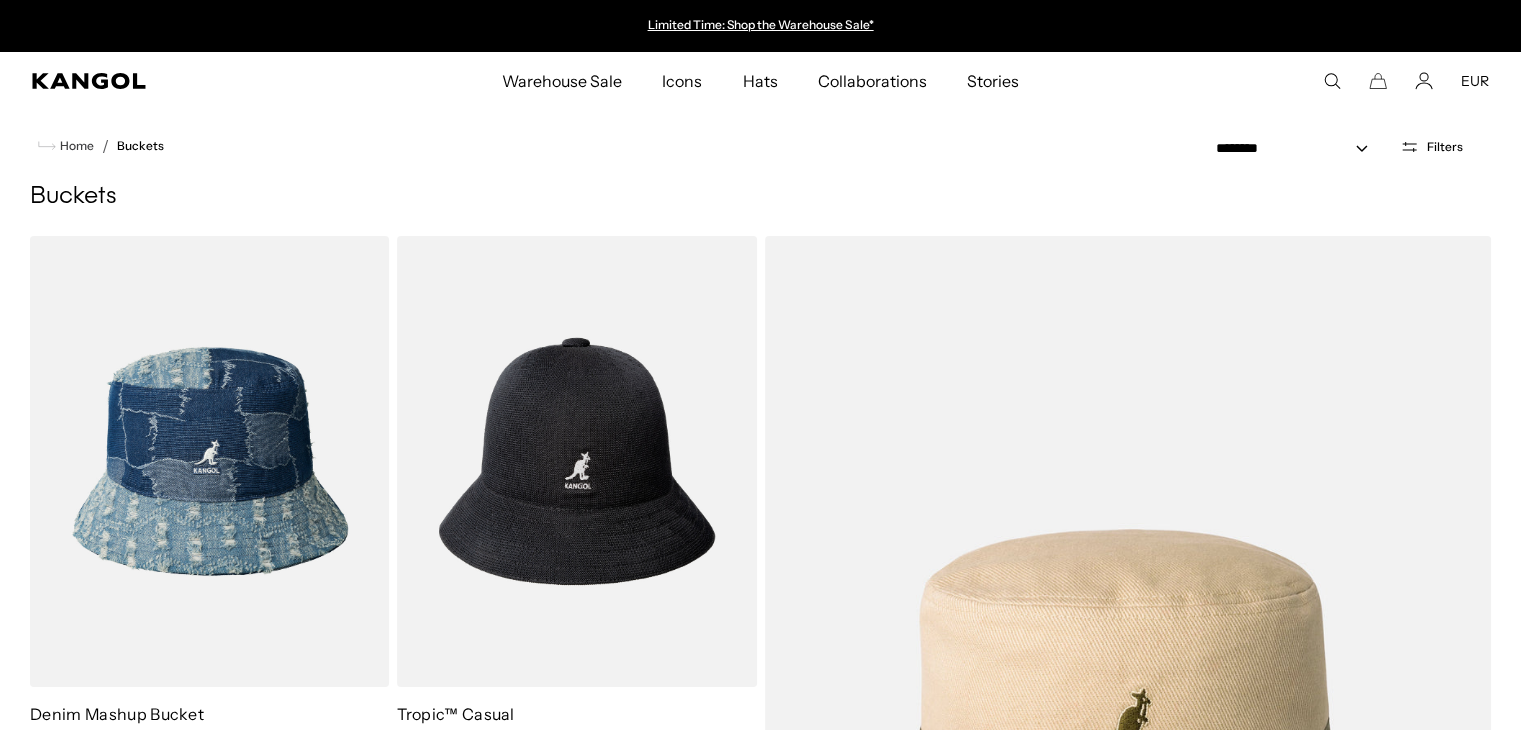 scroll, scrollTop: 0, scrollLeft: 0, axis: both 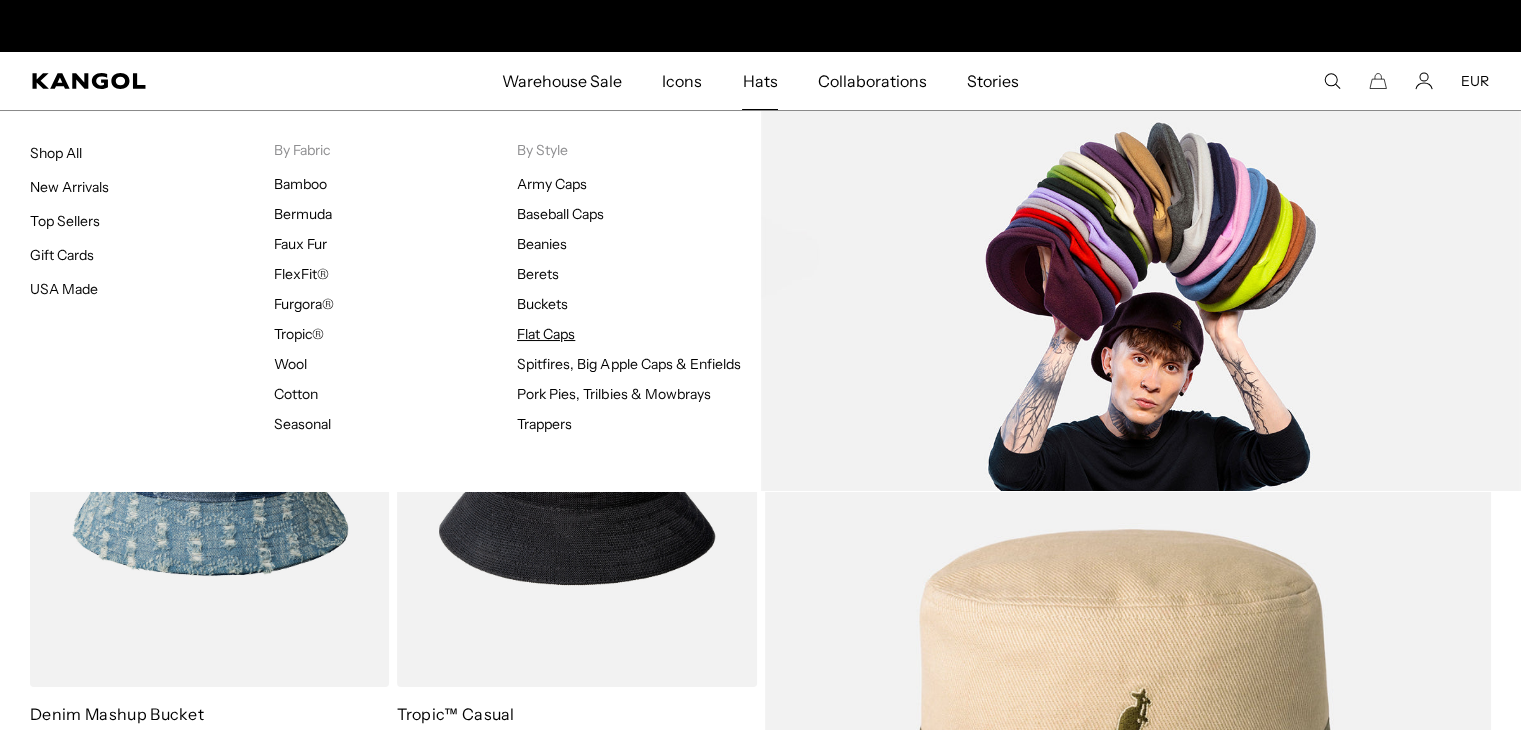 click on "Flat Caps" at bounding box center [546, 334] 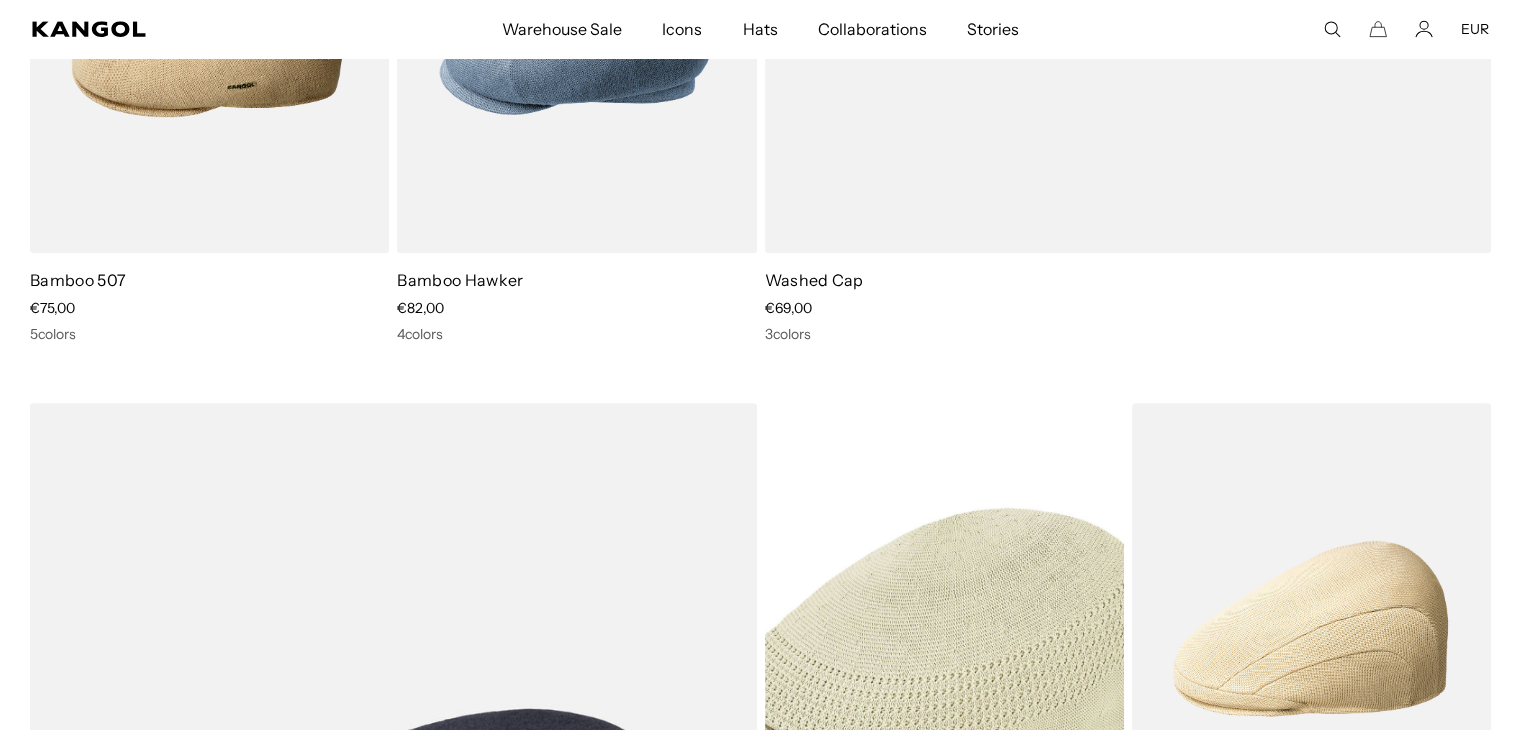 scroll, scrollTop: 1300, scrollLeft: 0, axis: vertical 